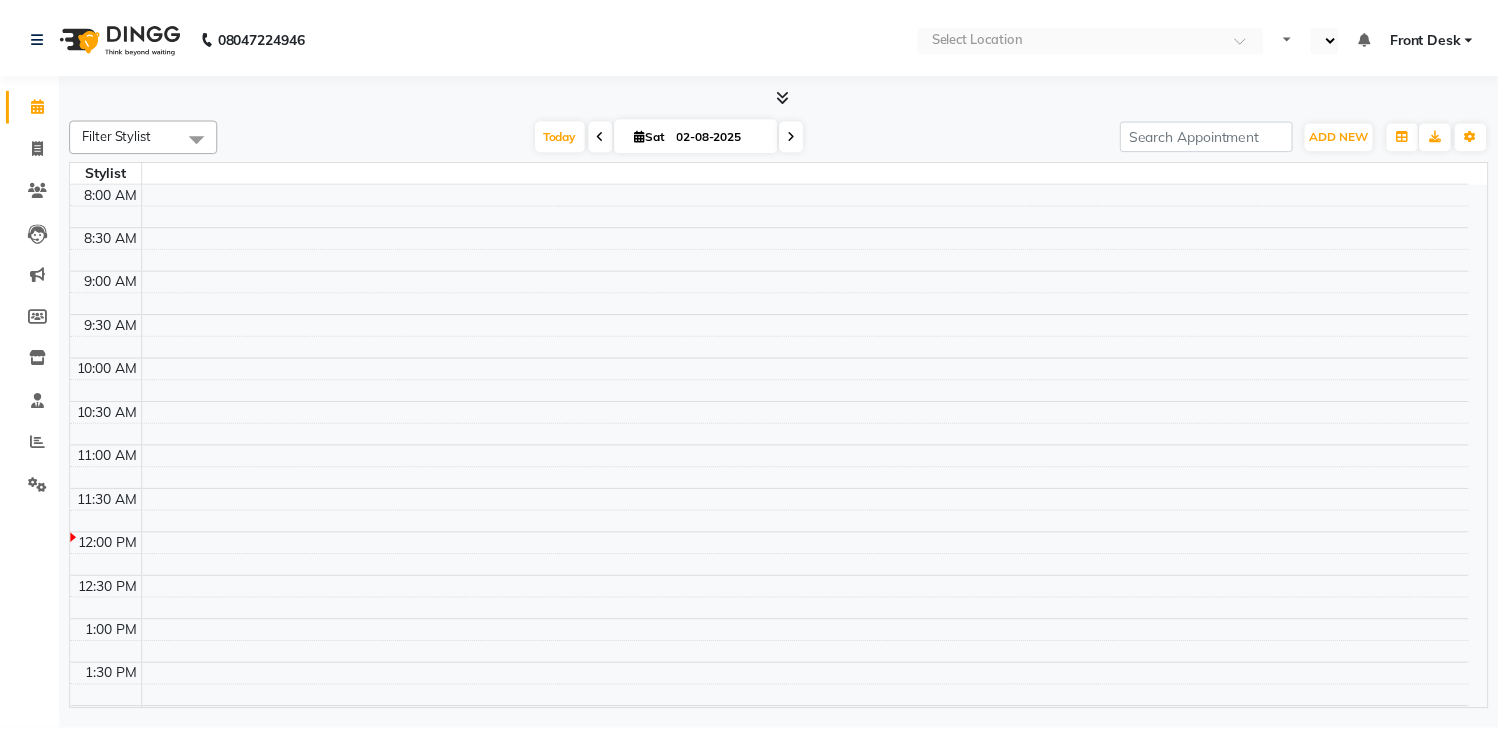 scroll, scrollTop: 0, scrollLeft: 0, axis: both 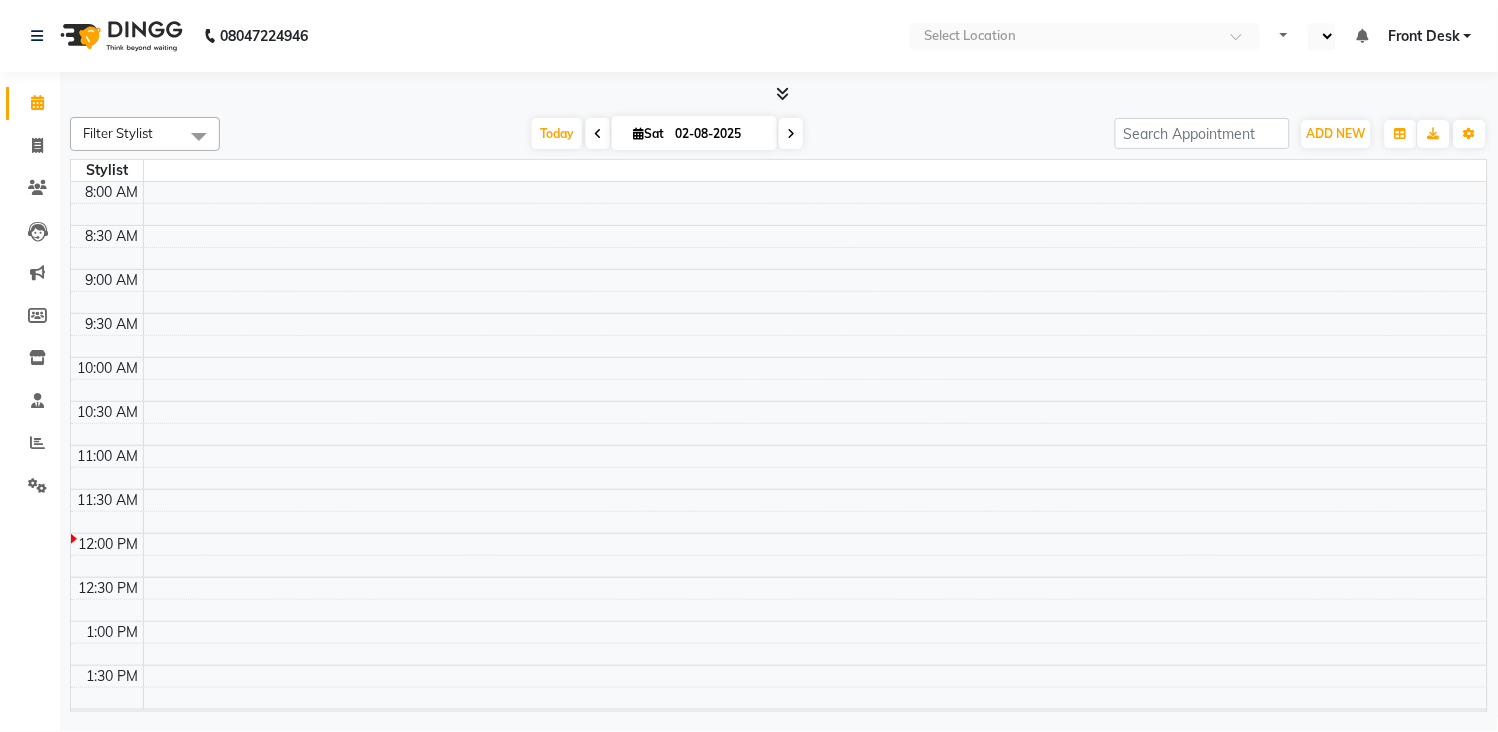 select on "en" 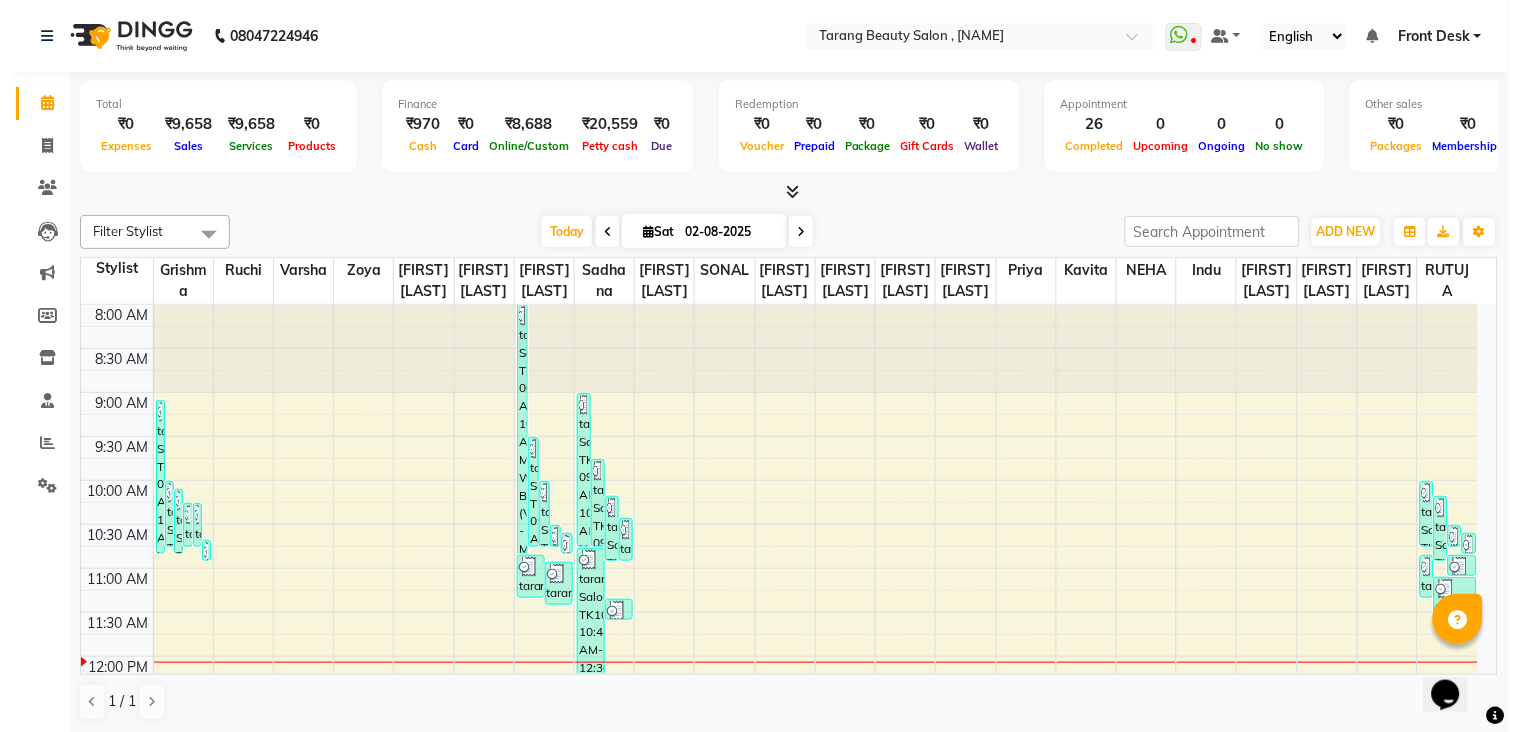 scroll, scrollTop: 0, scrollLeft: 0, axis: both 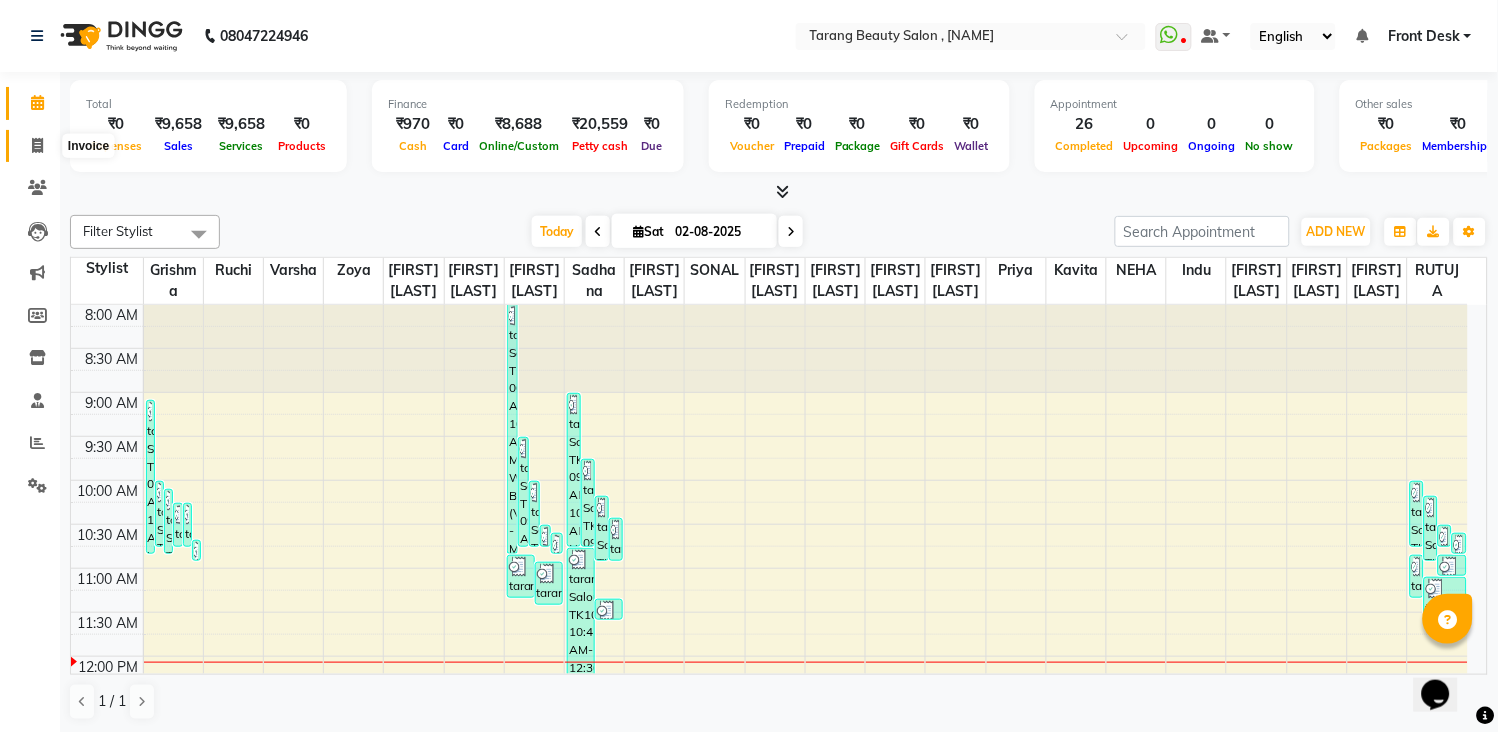 click 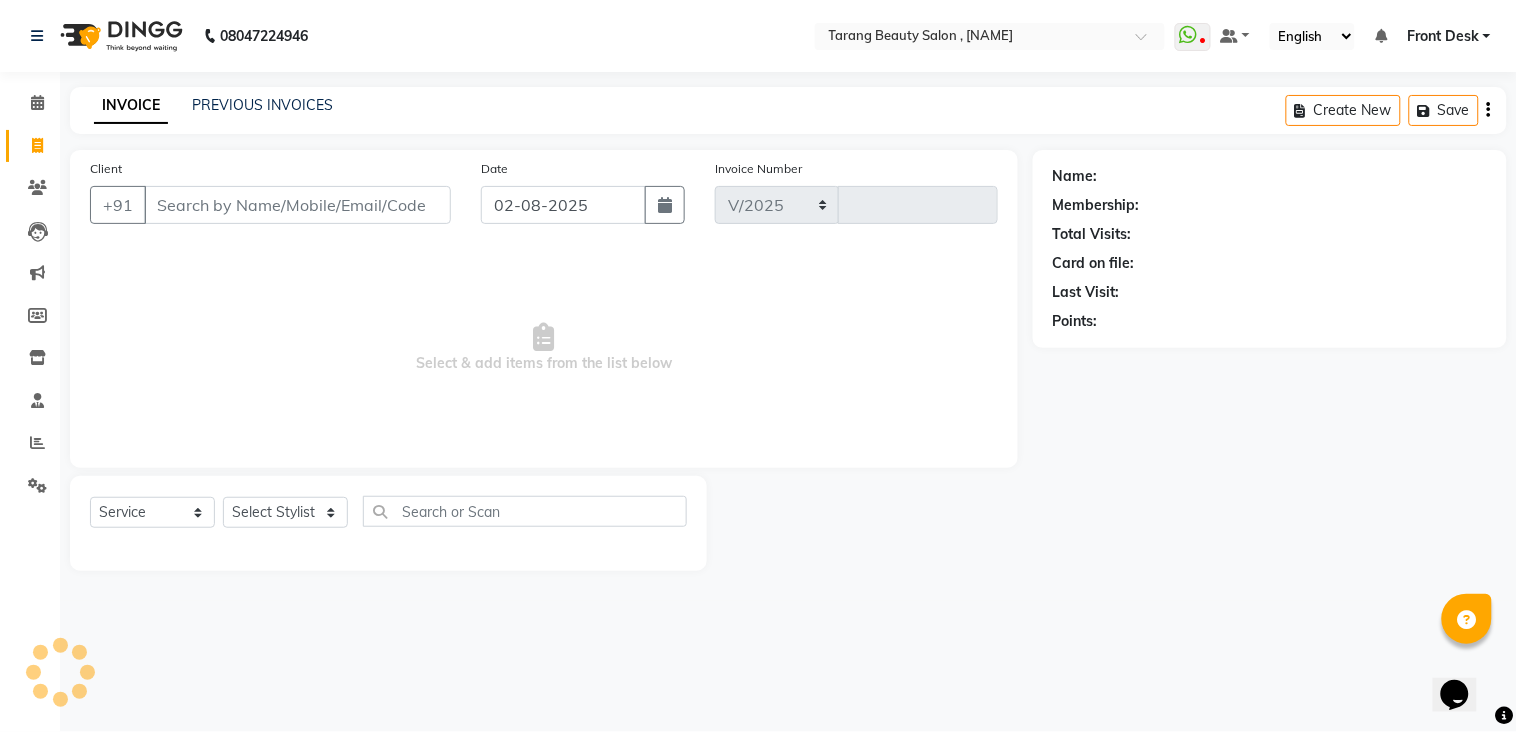 select on "5133" 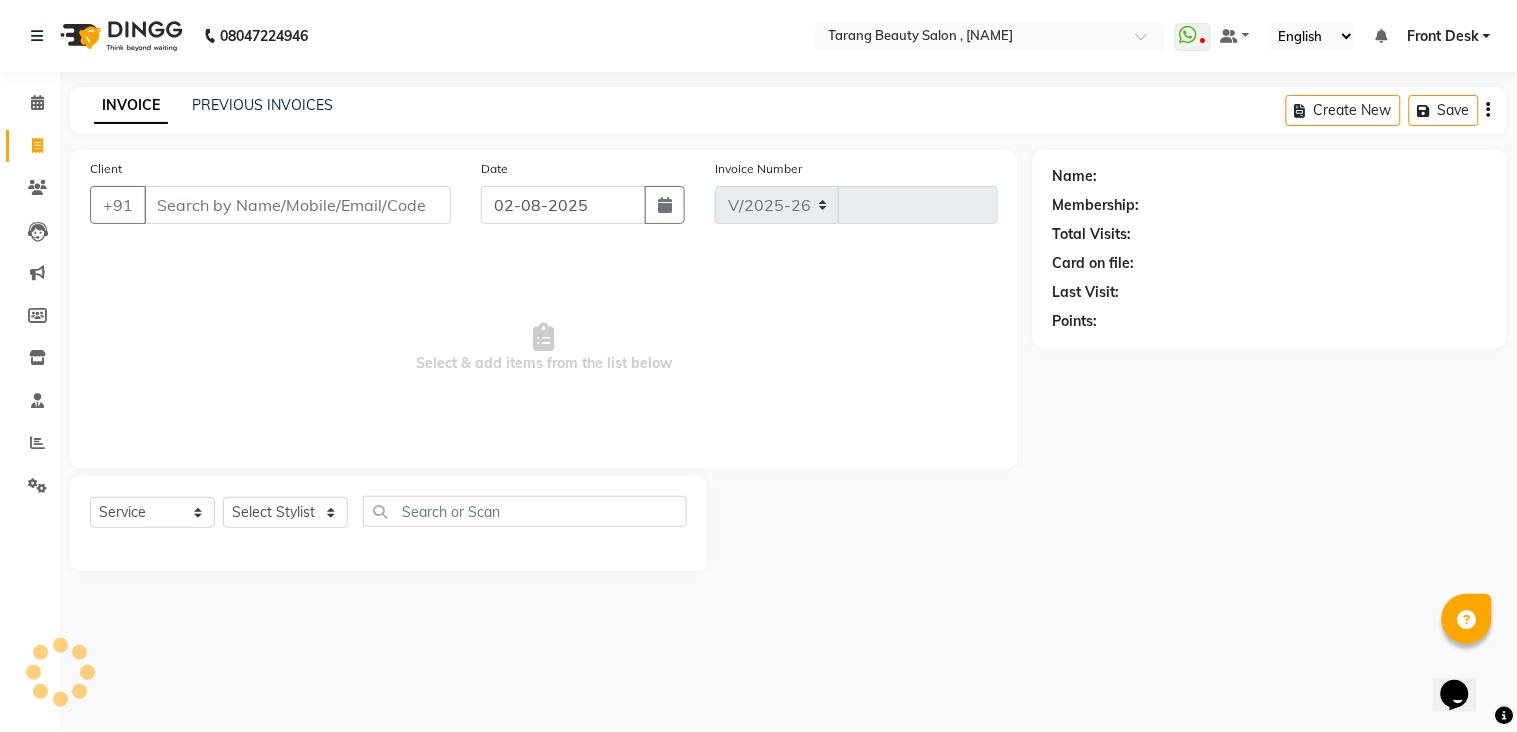 type on "2753" 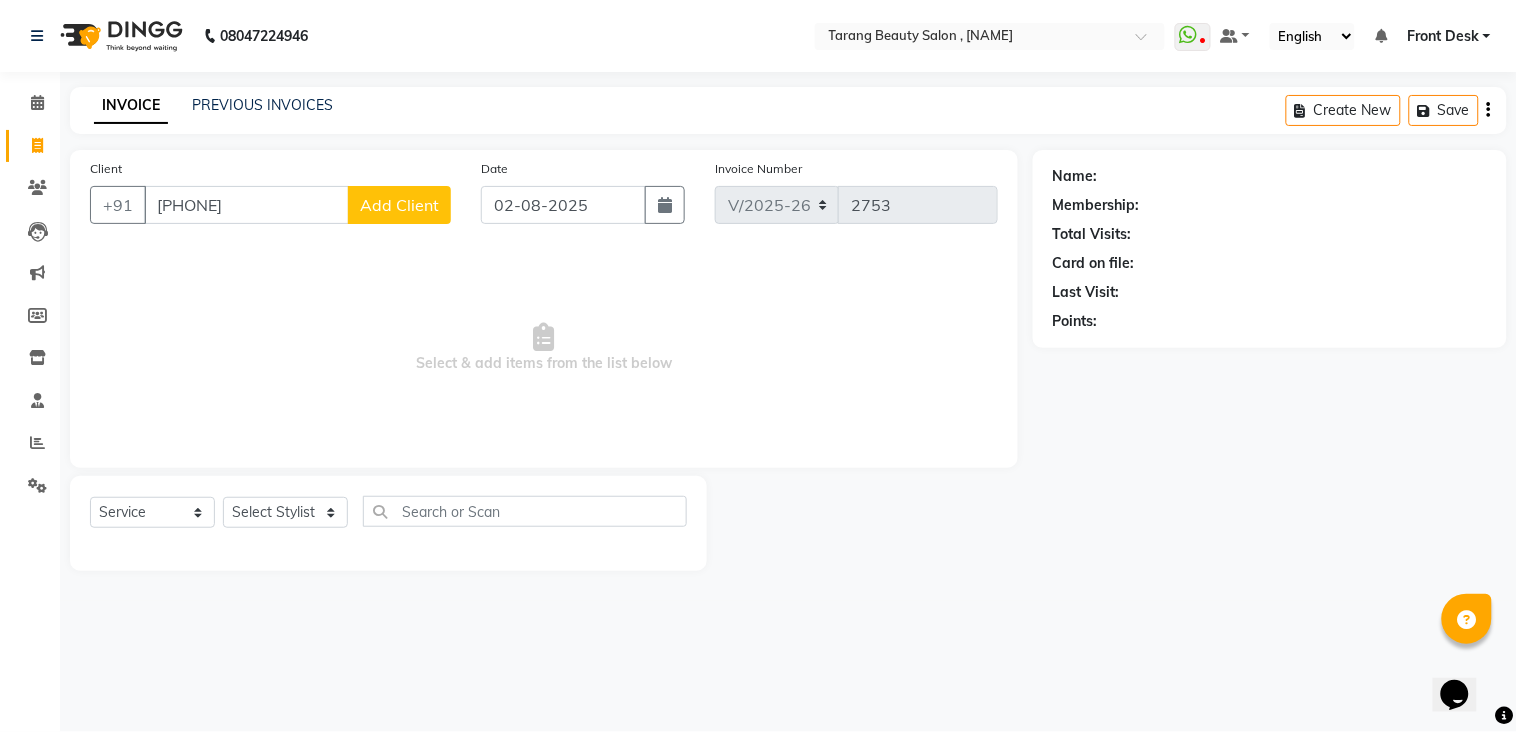 type on "[PHONE]" 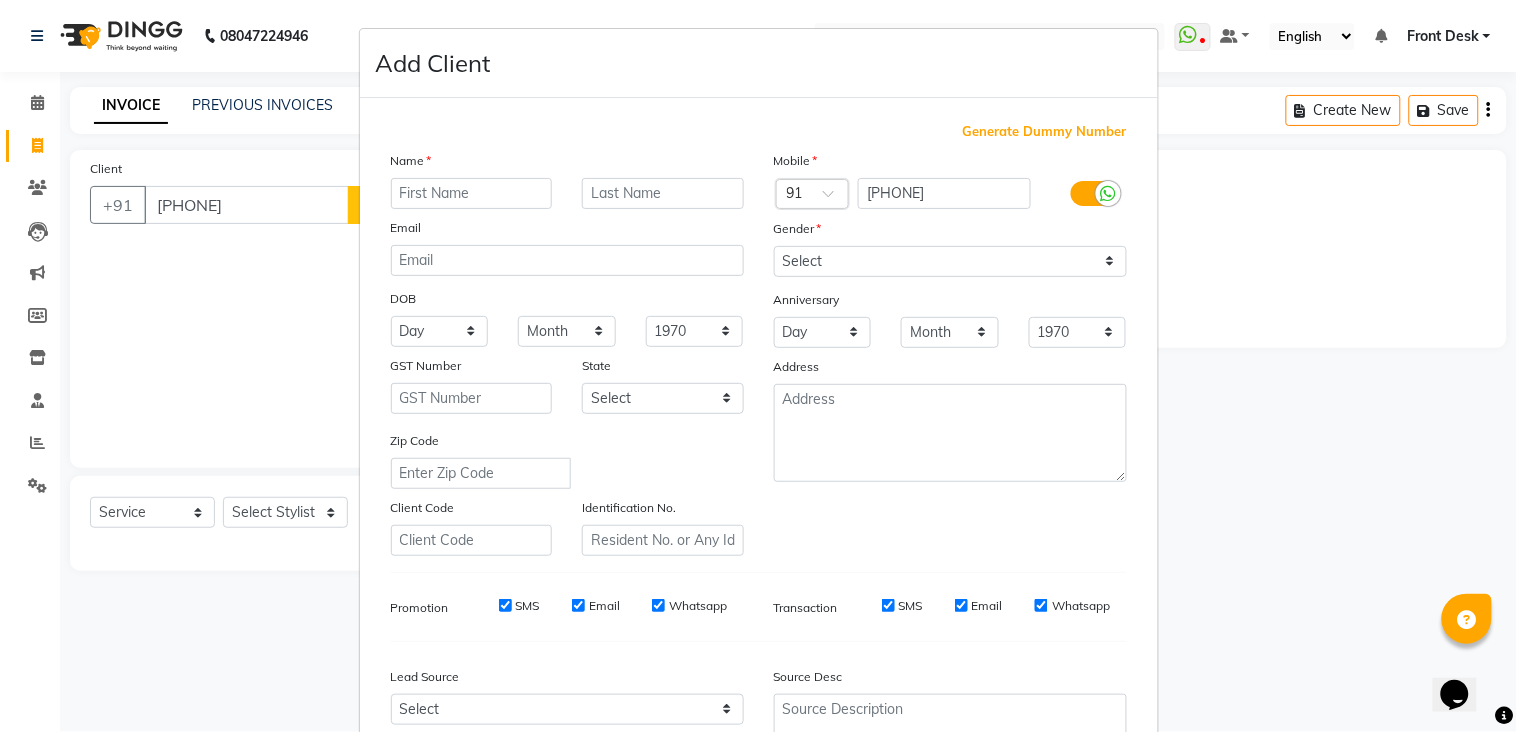 click at bounding box center (472, 193) 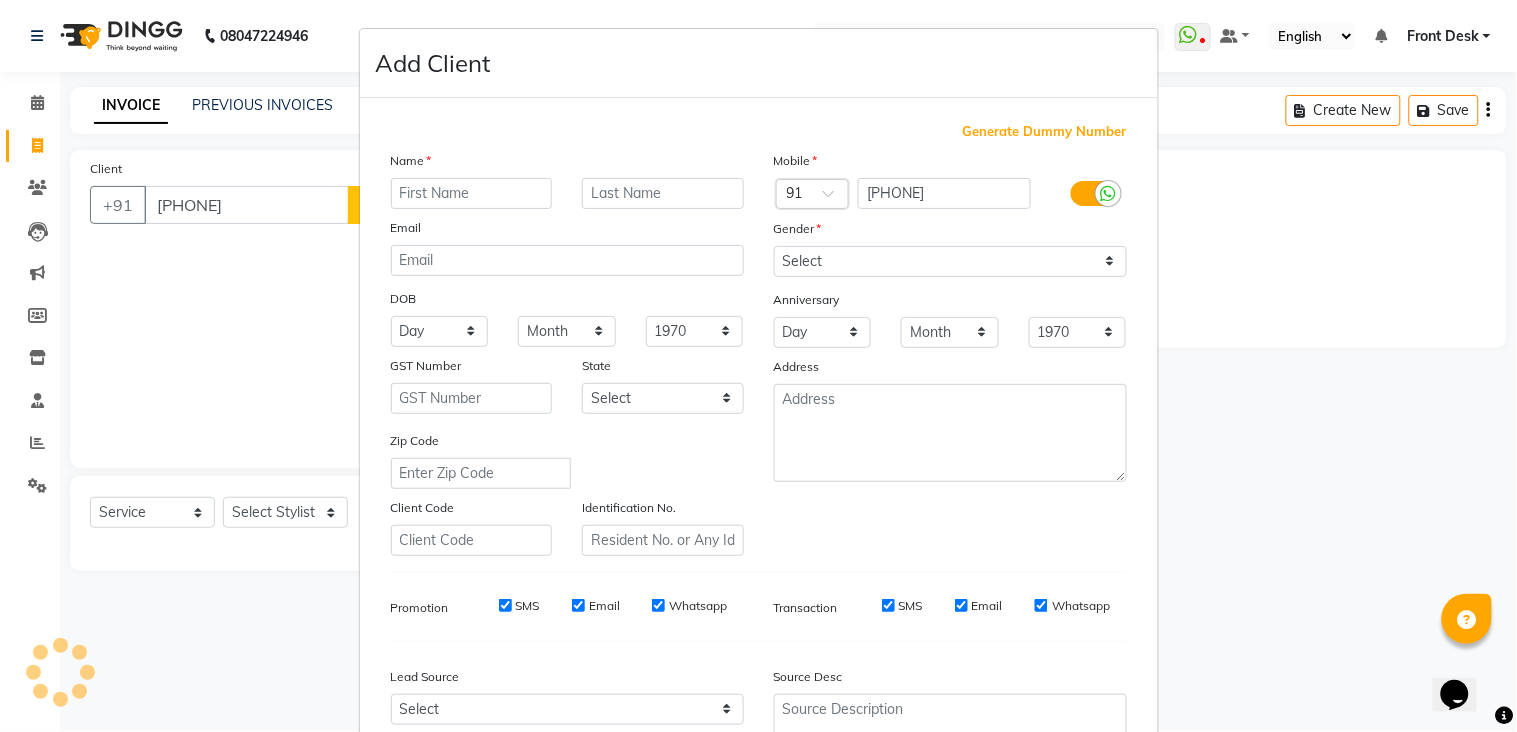drag, startPoint x: 446, startPoint y: 248, endPoint x: 448, endPoint y: 258, distance: 10.198039 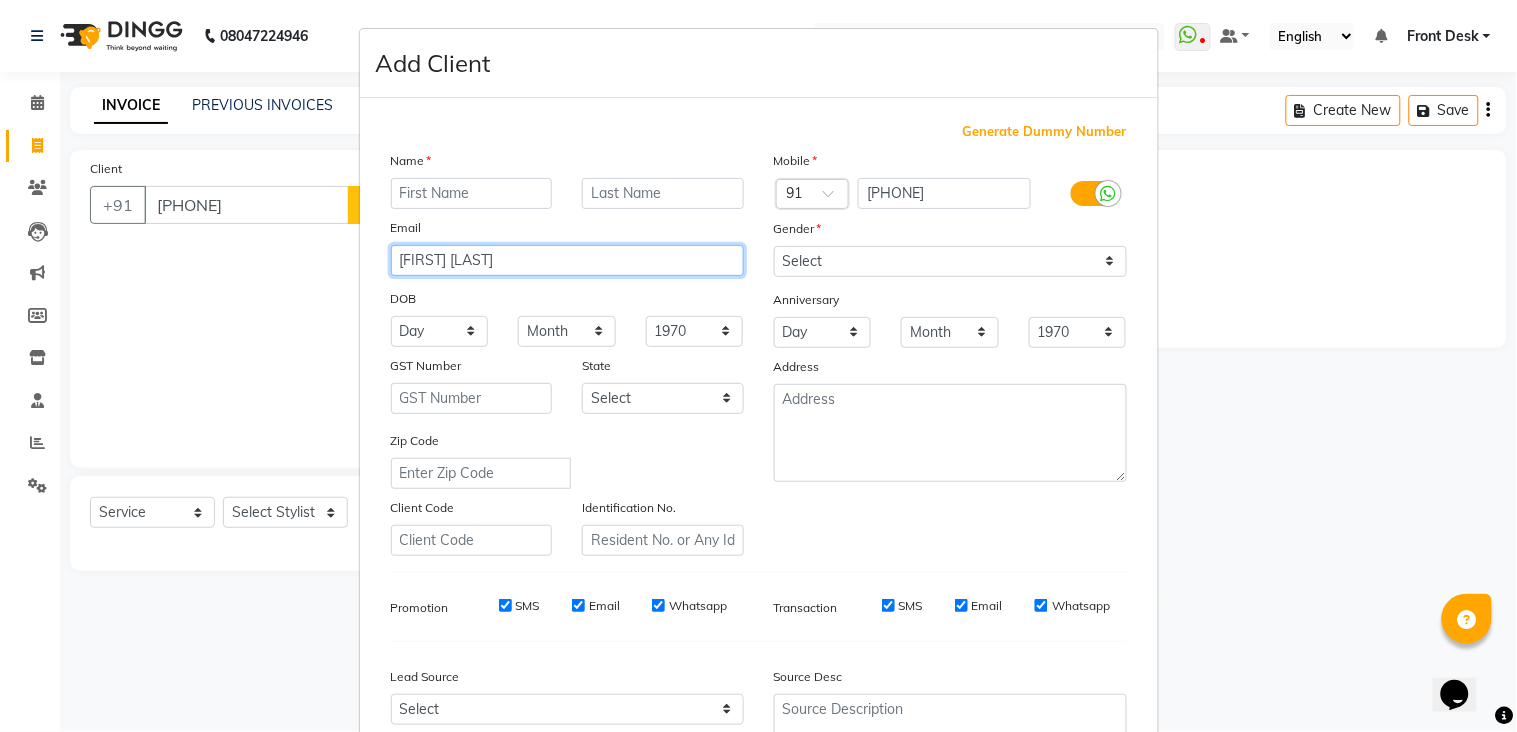 drag, startPoint x: 451, startPoint y: 267, endPoint x: 525, endPoint y: 268, distance: 74.00676 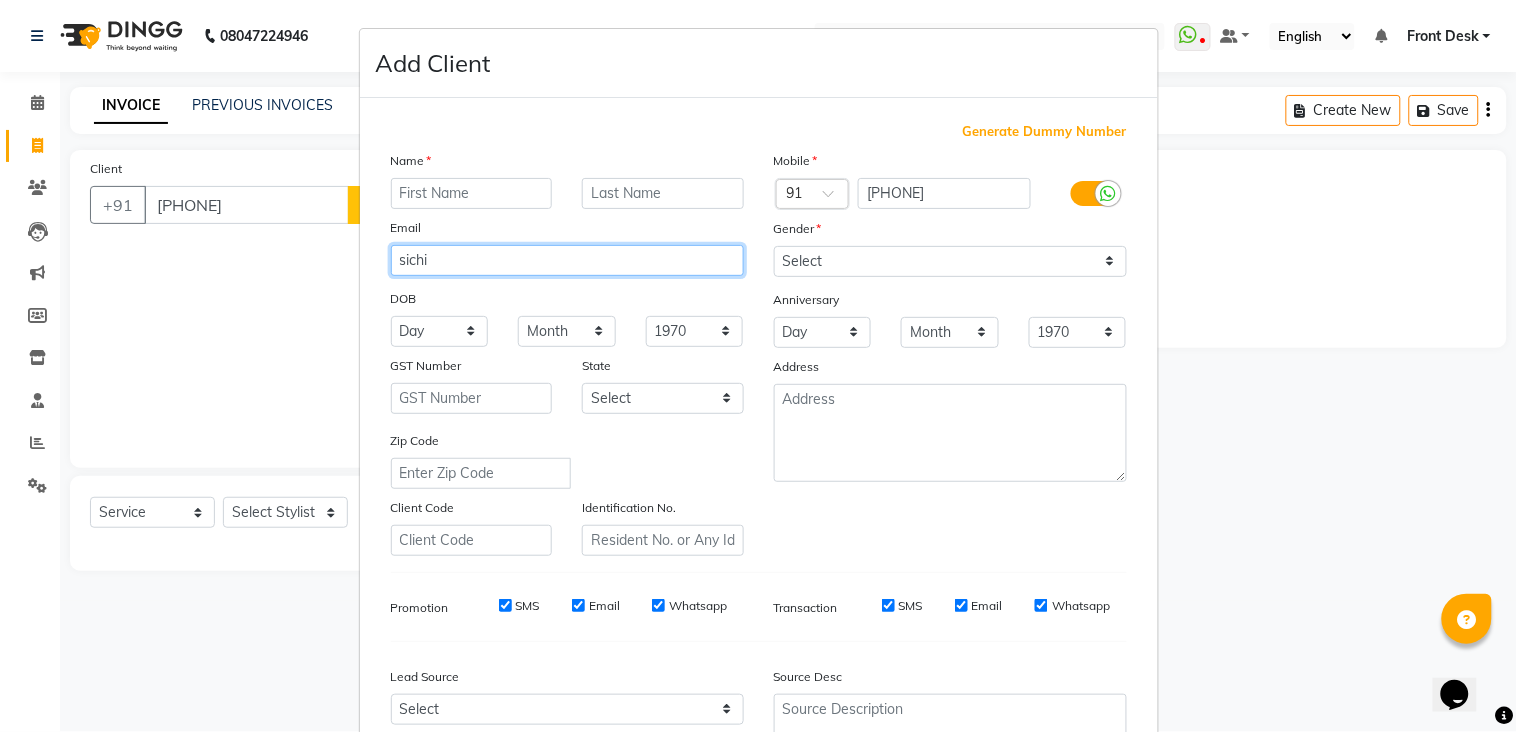 drag, startPoint x: 525, startPoint y: 268, endPoint x: 501, endPoint y: 567, distance: 299.96167 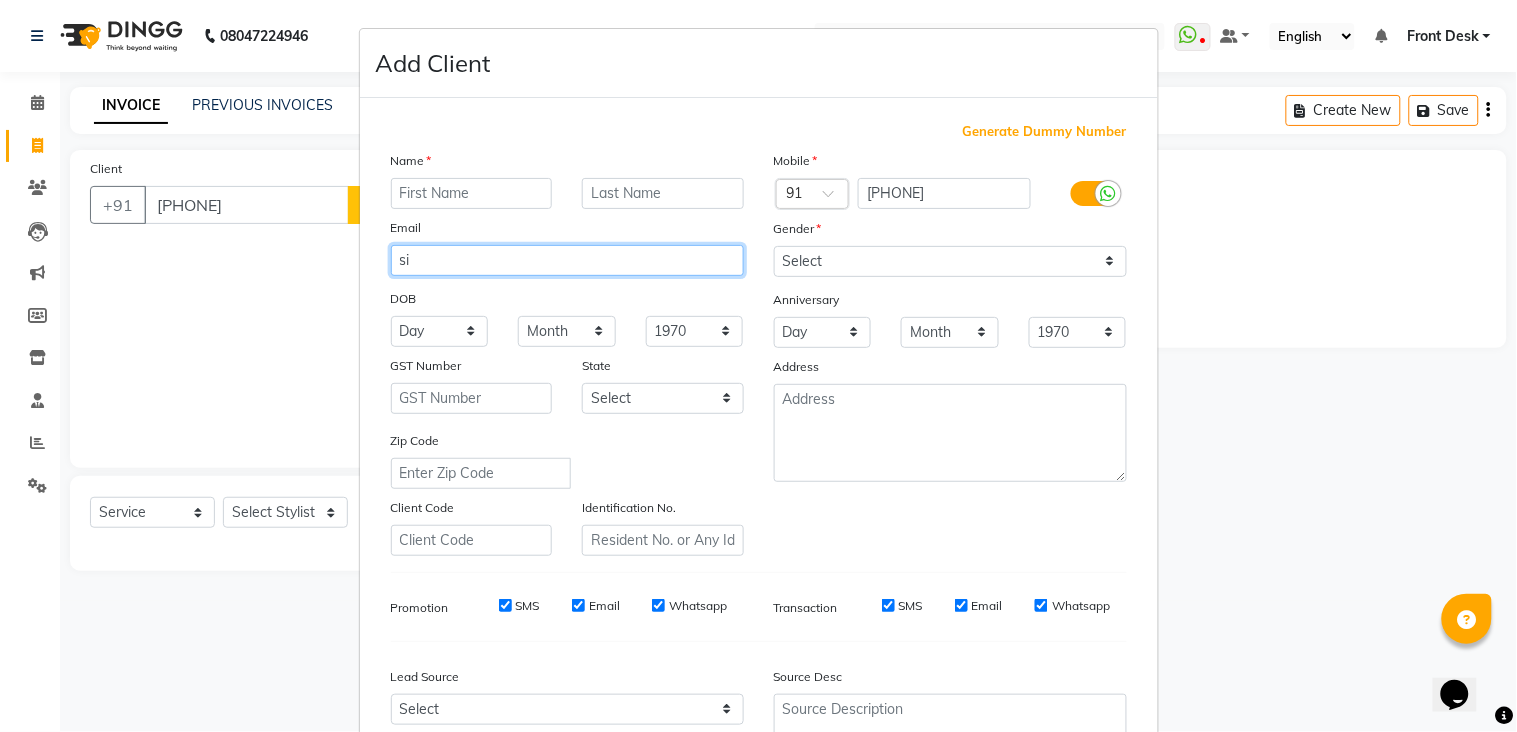 type on "s" 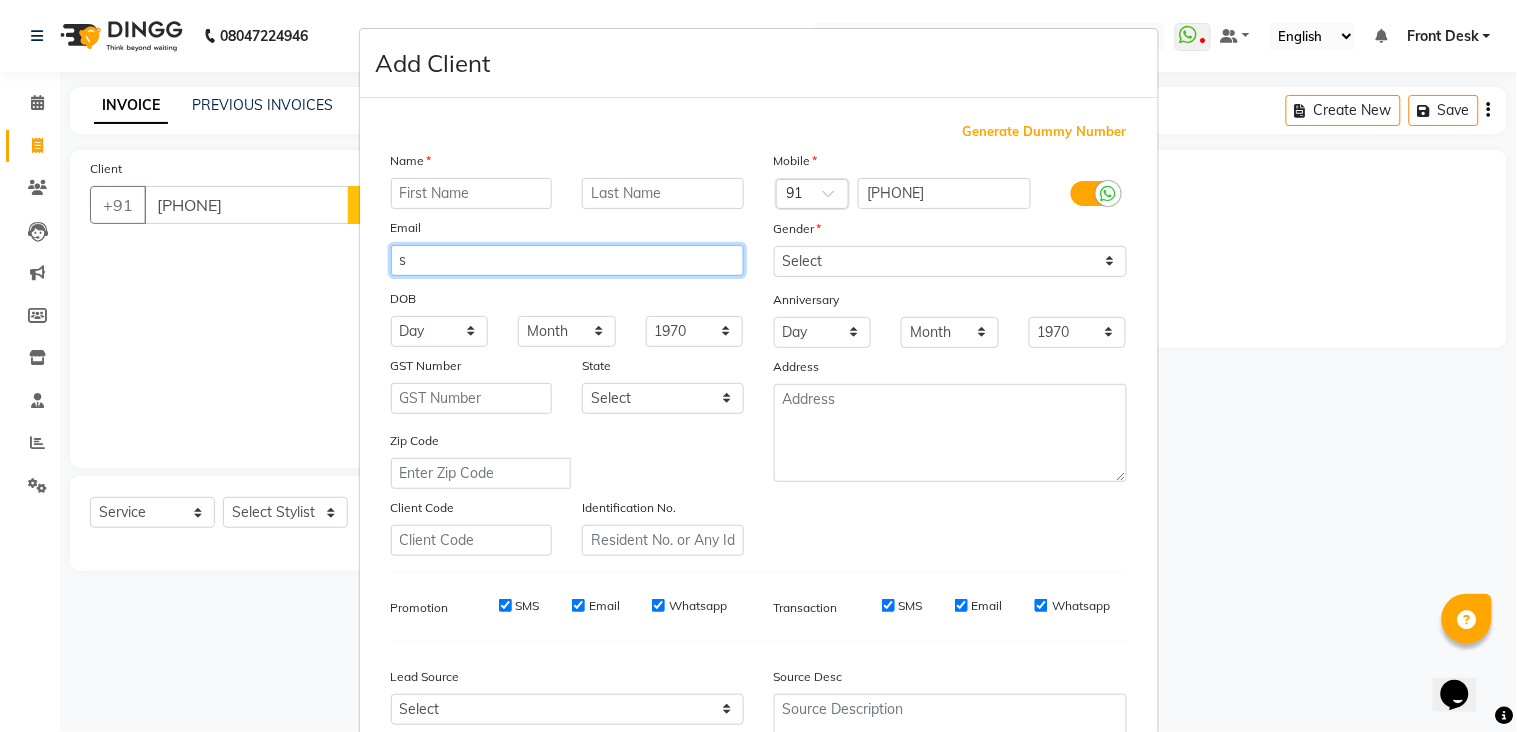 type 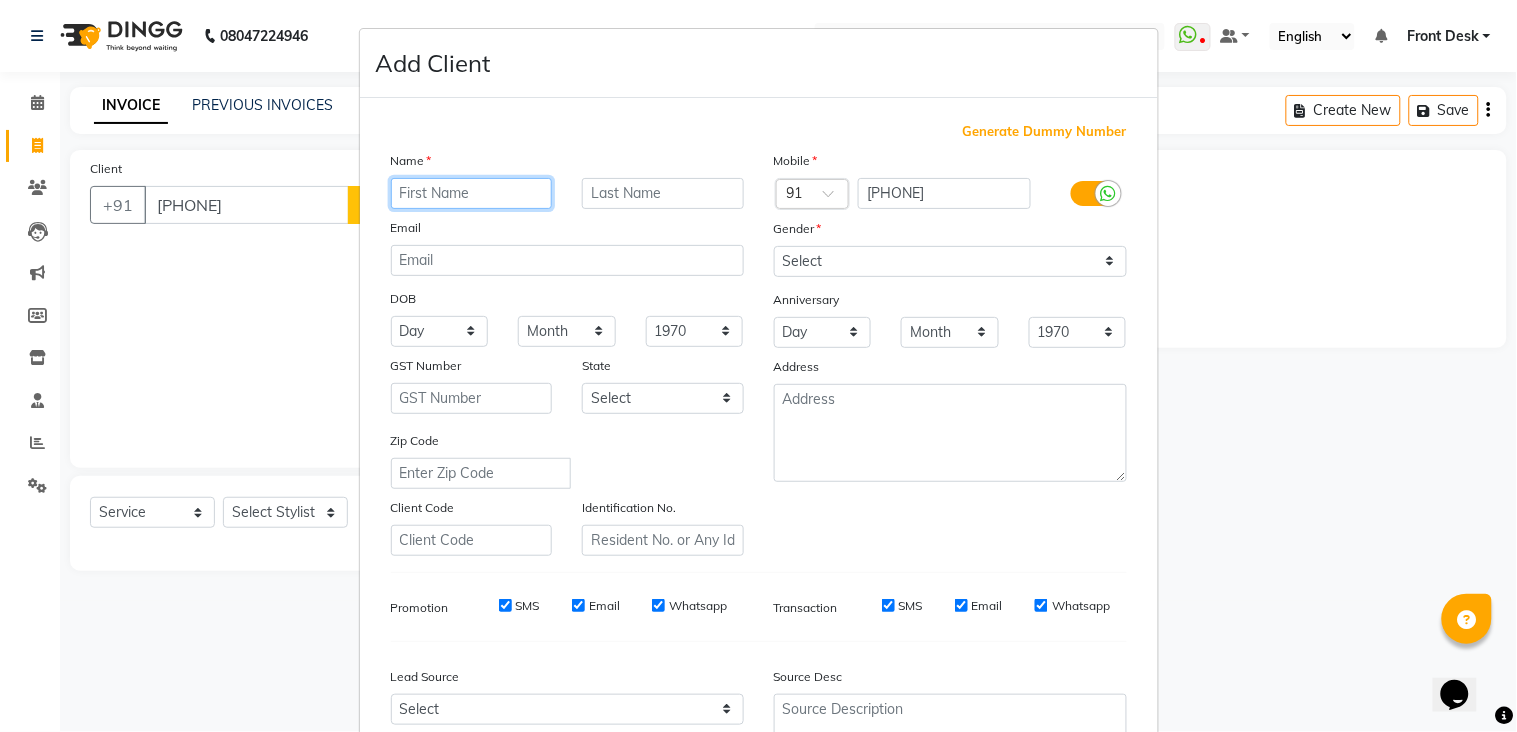 click at bounding box center (472, 193) 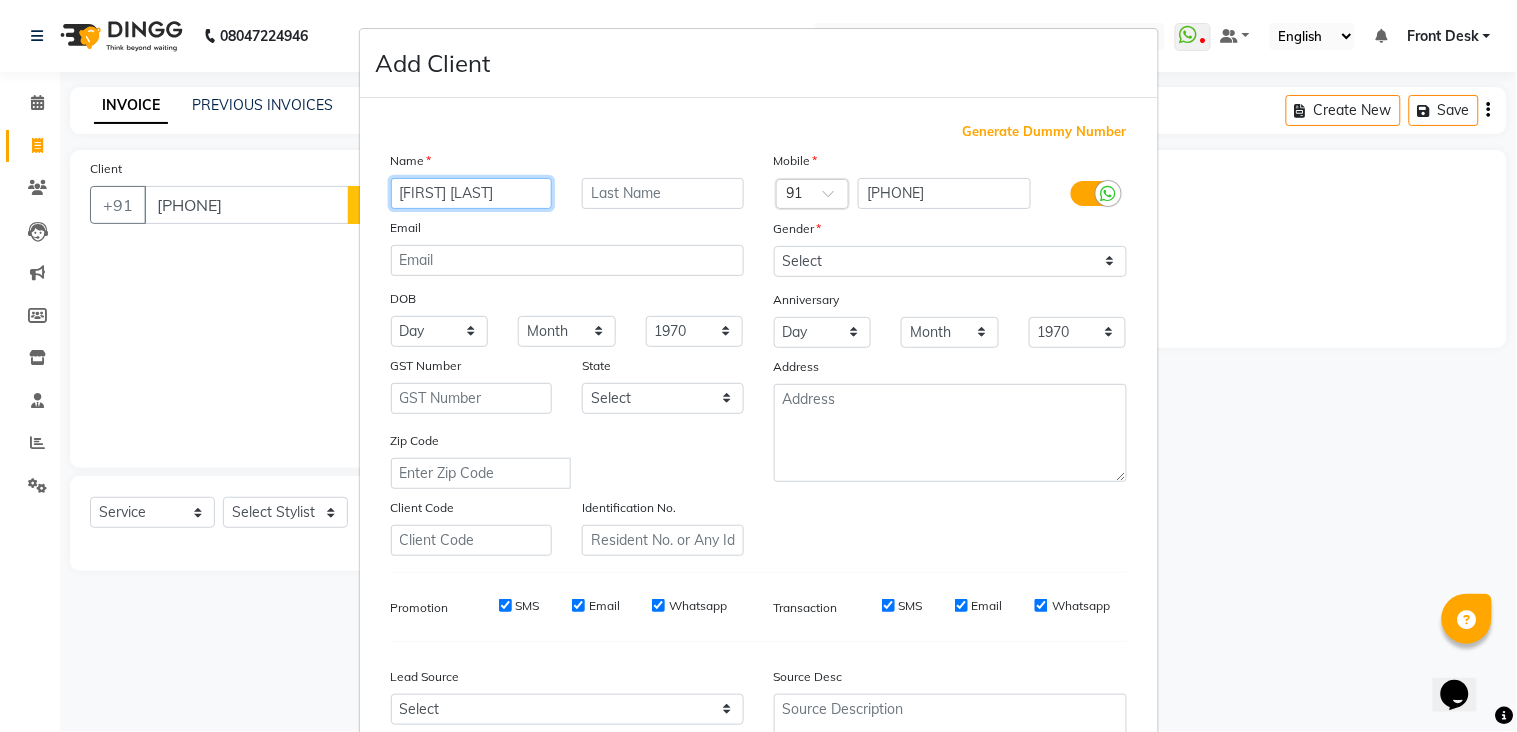 type on "[FIRST] [LAST]" 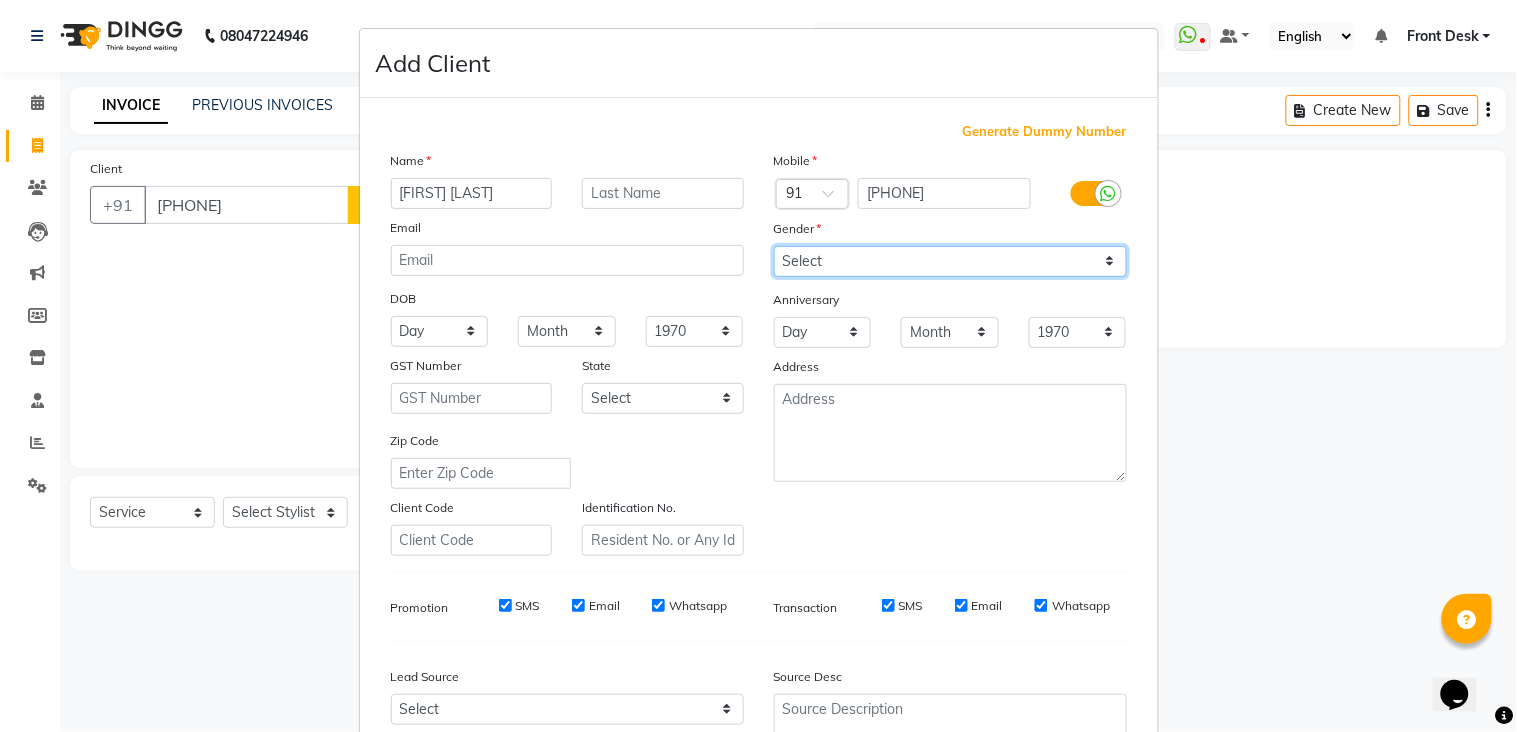 click on "Select Male Female Other Prefer Not To Say" at bounding box center (950, 261) 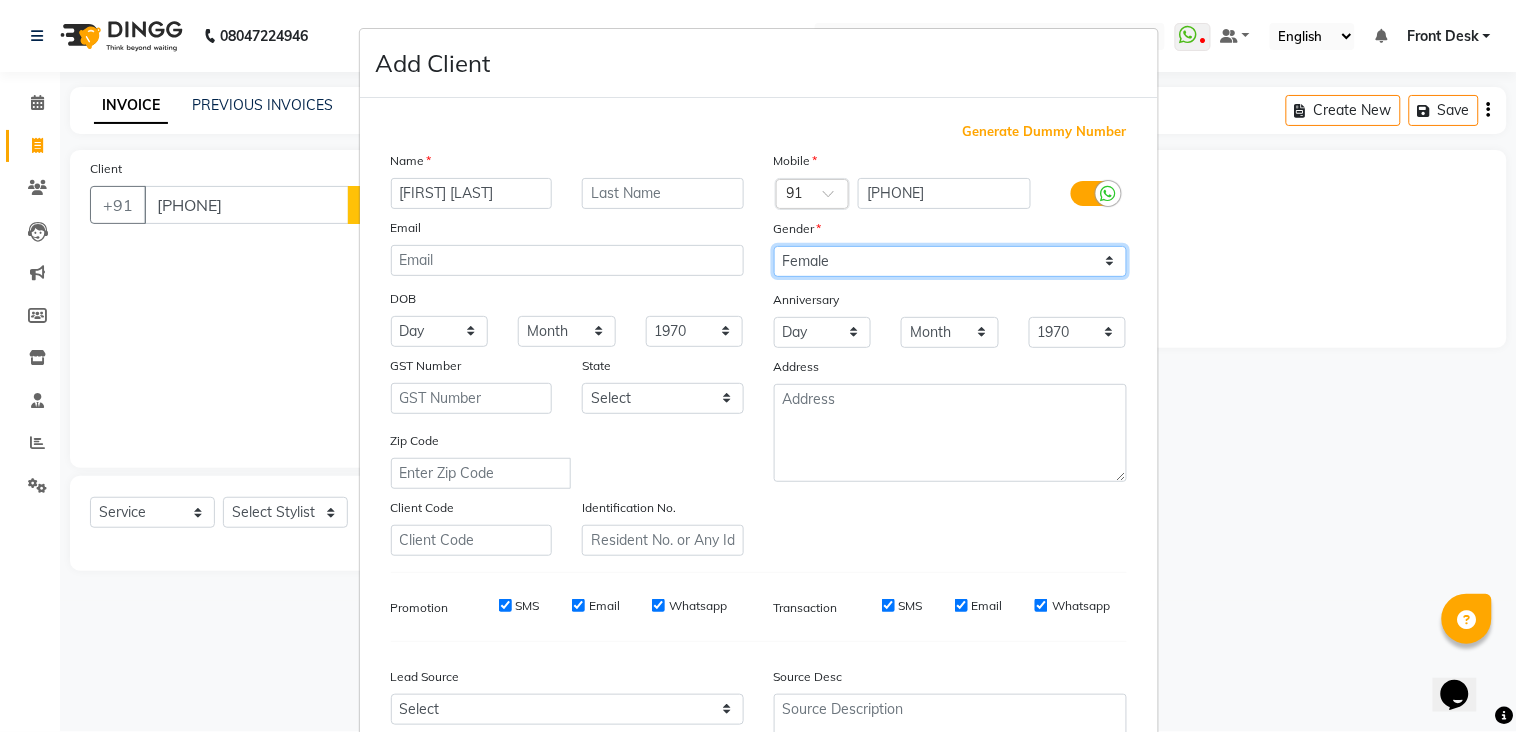 click on "Select Male Female Other Prefer Not To Say" at bounding box center (950, 261) 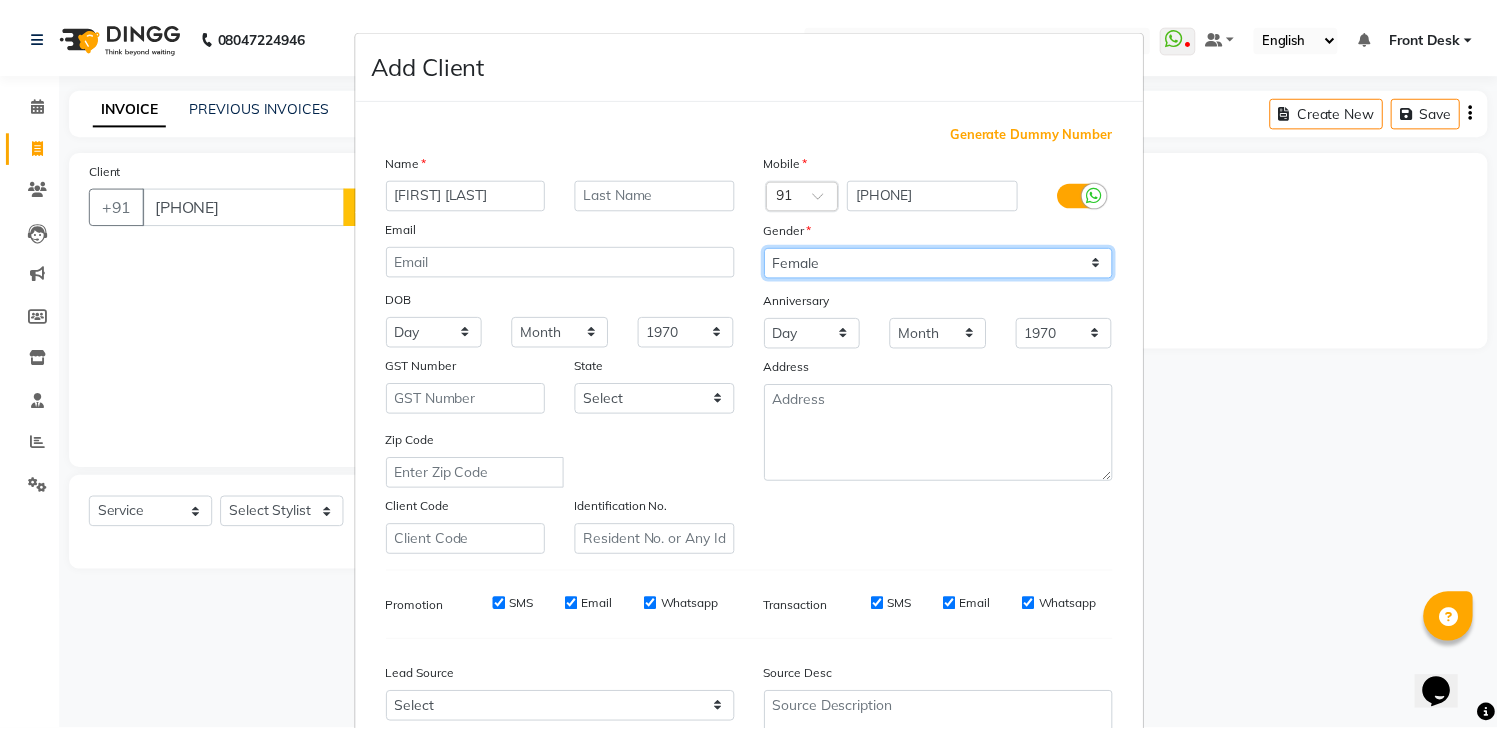 scroll, scrollTop: 192, scrollLeft: 0, axis: vertical 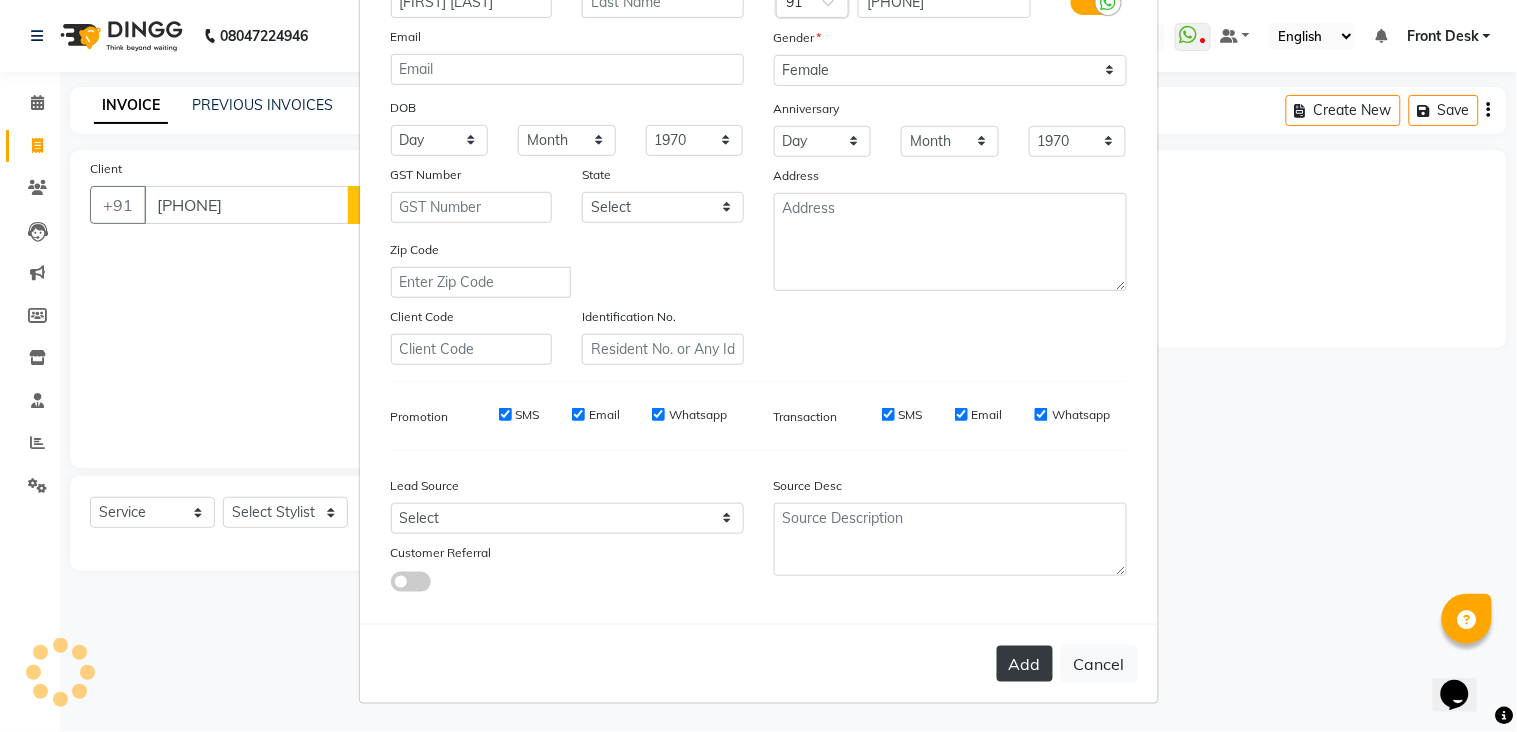 click on "Add" at bounding box center [1025, 664] 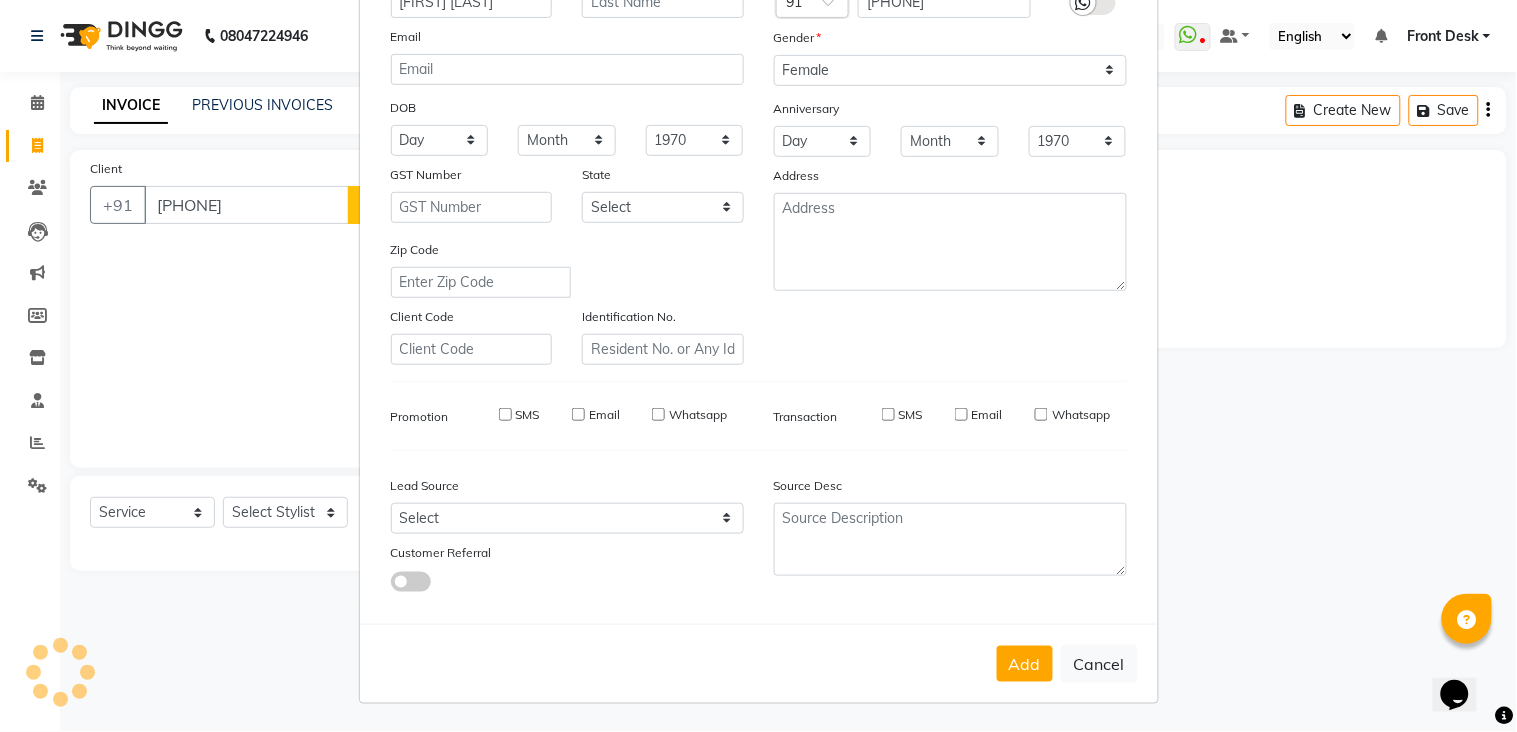 type 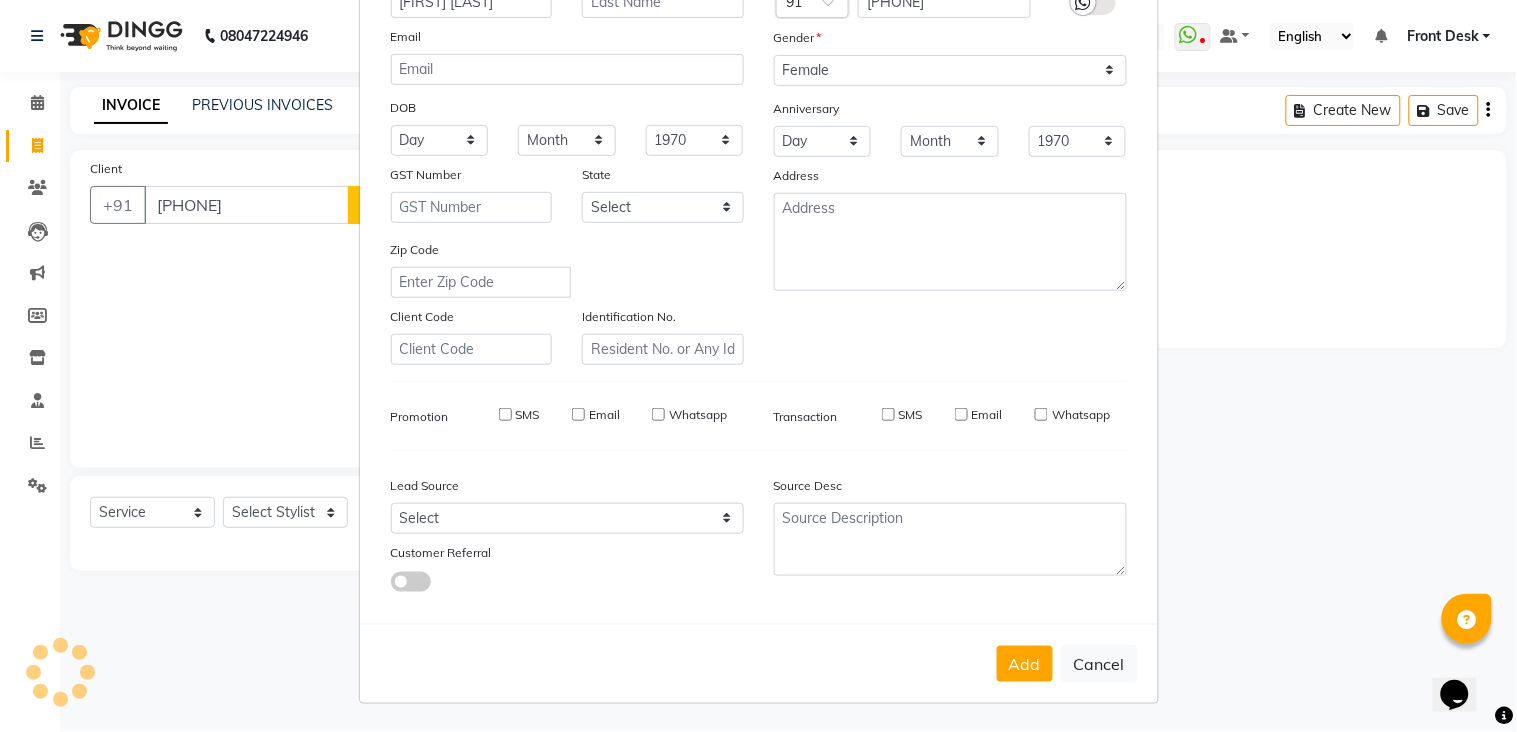select 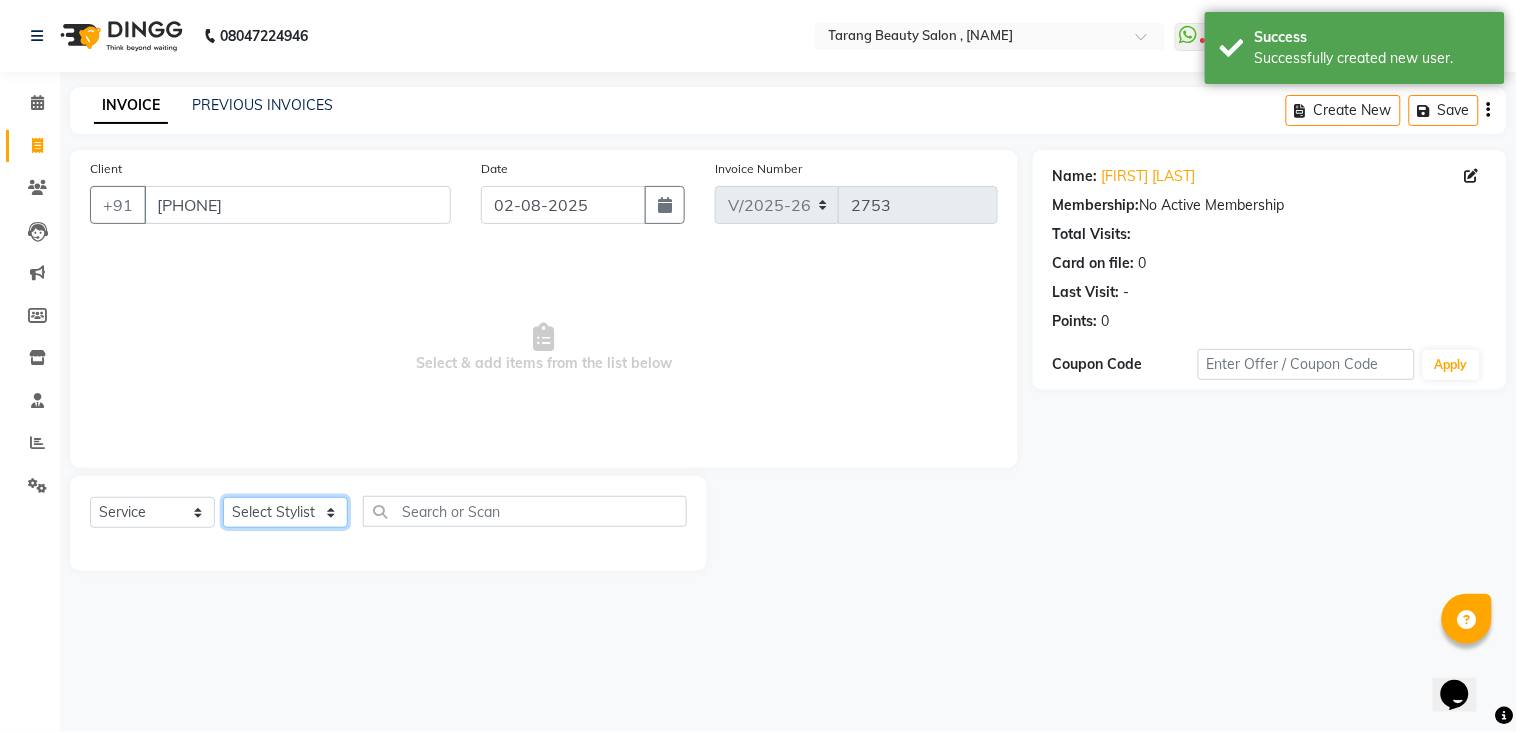 click on "Select Stylist ANITA MANOJ KARRE ANJALI RAMESH KHAMDARE BHUMI PAWAR DEEPALI  KANOJIYA Front Desk GAYATRI KENIN Grishma  indu kavita NEHA pooja thakur Pooja Vishwakarma priya  Ruchi RUTUJA sadhana SNEHAL SHINDE SONAL Suchita panchal SUNITA KAURI surekha bhalerao Varsha Zoya" 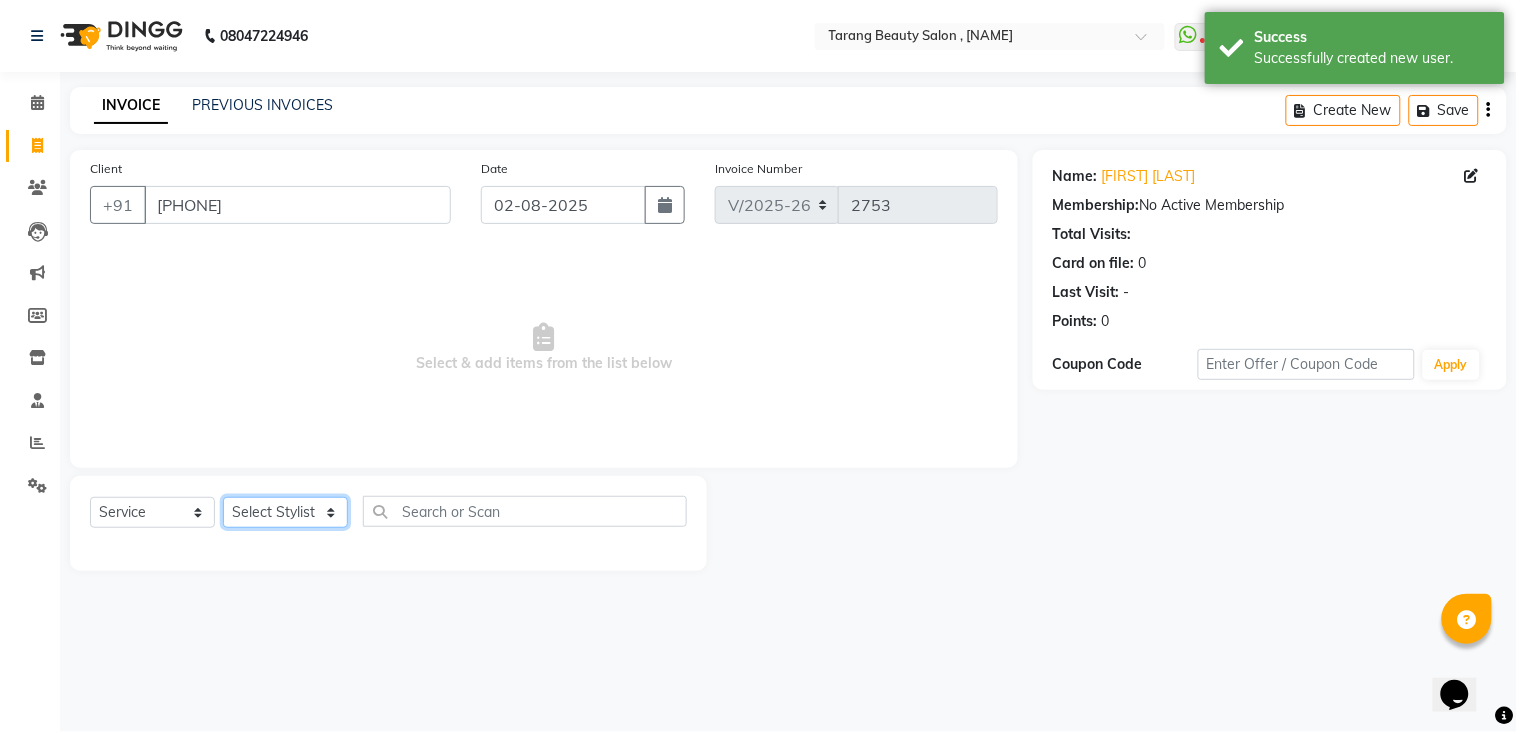 select on "33060" 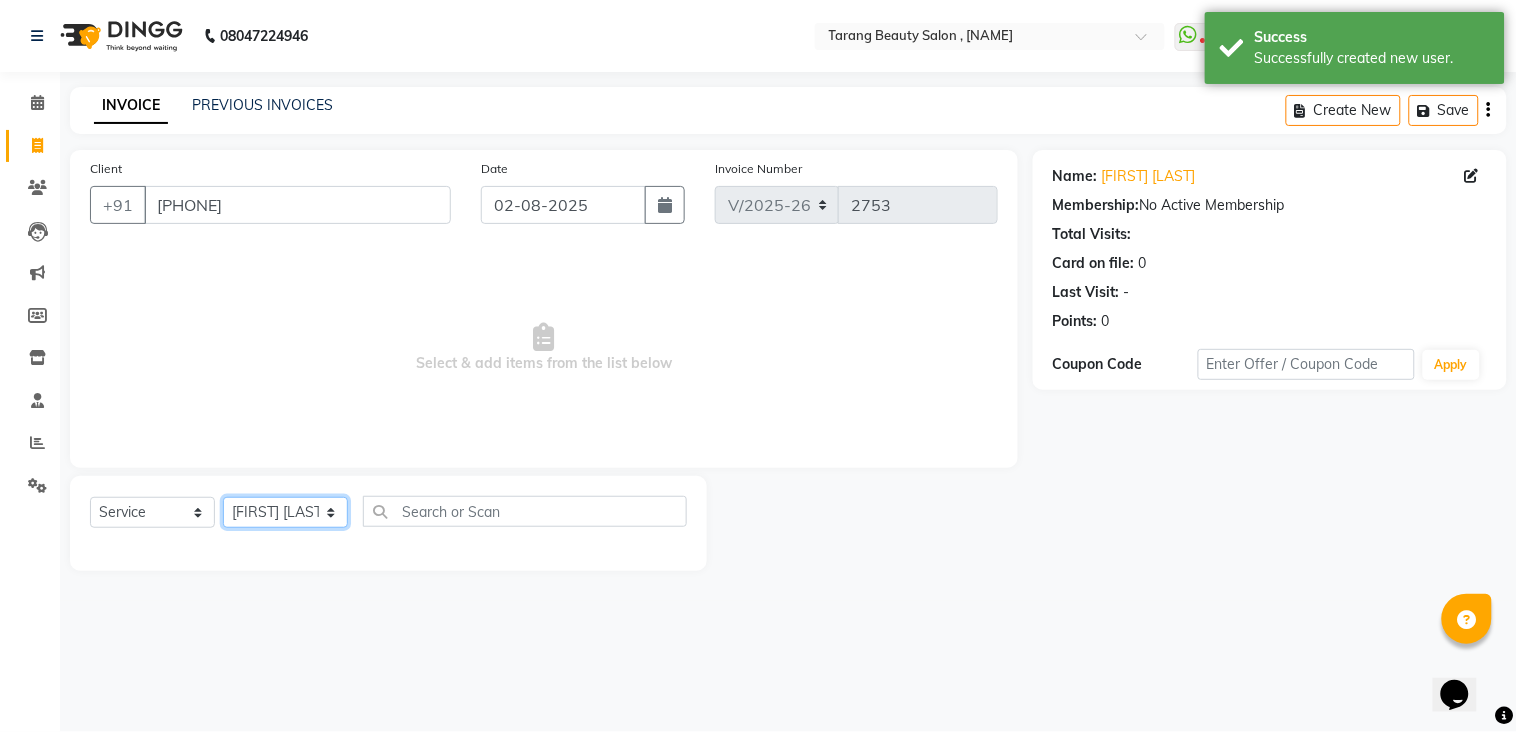 click on "Select Stylist ANITA MANOJ KARRE ANJALI RAMESH KHAMDARE BHUMI PAWAR DEEPALI  KANOJIYA Front Desk GAYATRI KENIN Grishma  indu kavita NEHA pooja thakur Pooja Vishwakarma priya  Ruchi RUTUJA sadhana SNEHAL SHINDE SONAL Suchita panchal SUNITA KAURI surekha bhalerao Varsha Zoya" 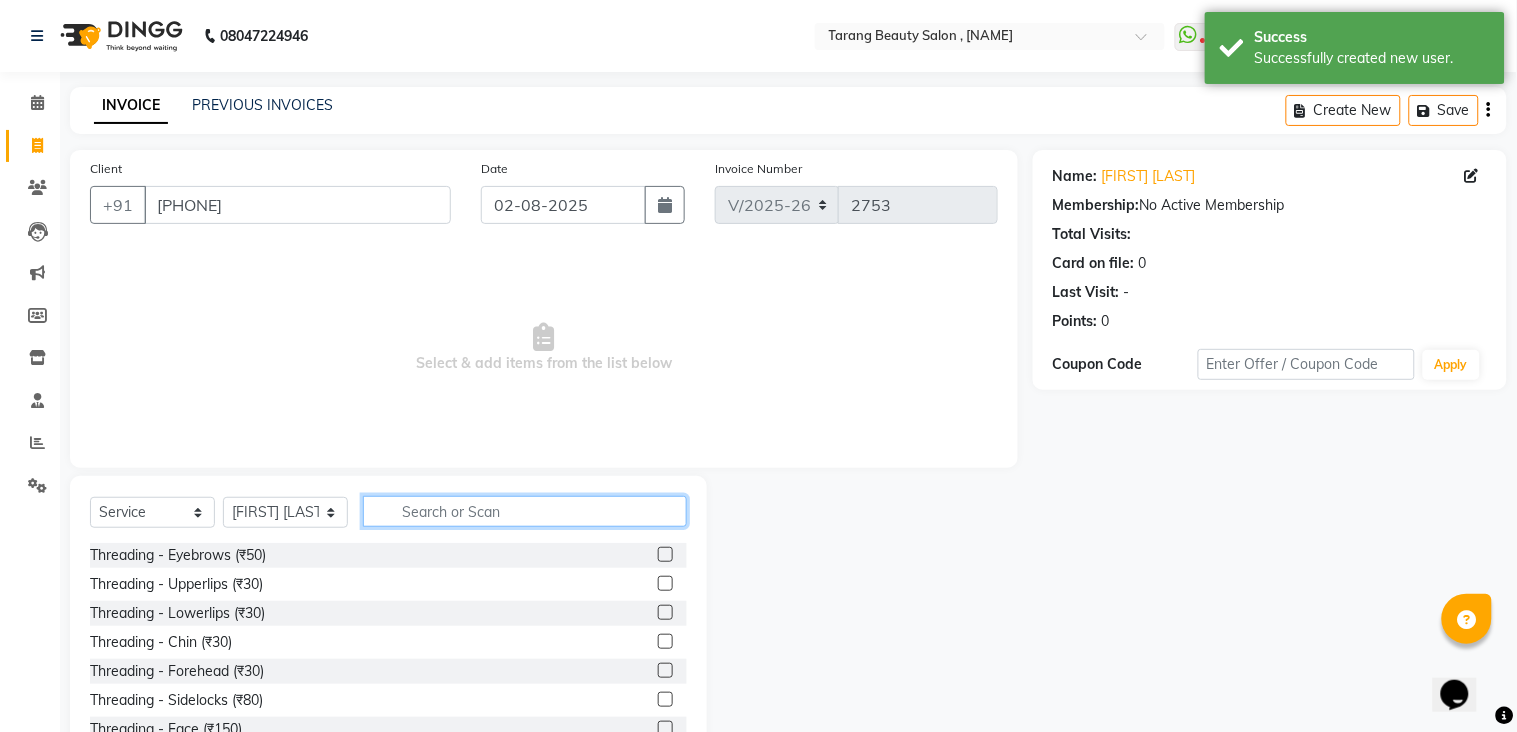 click 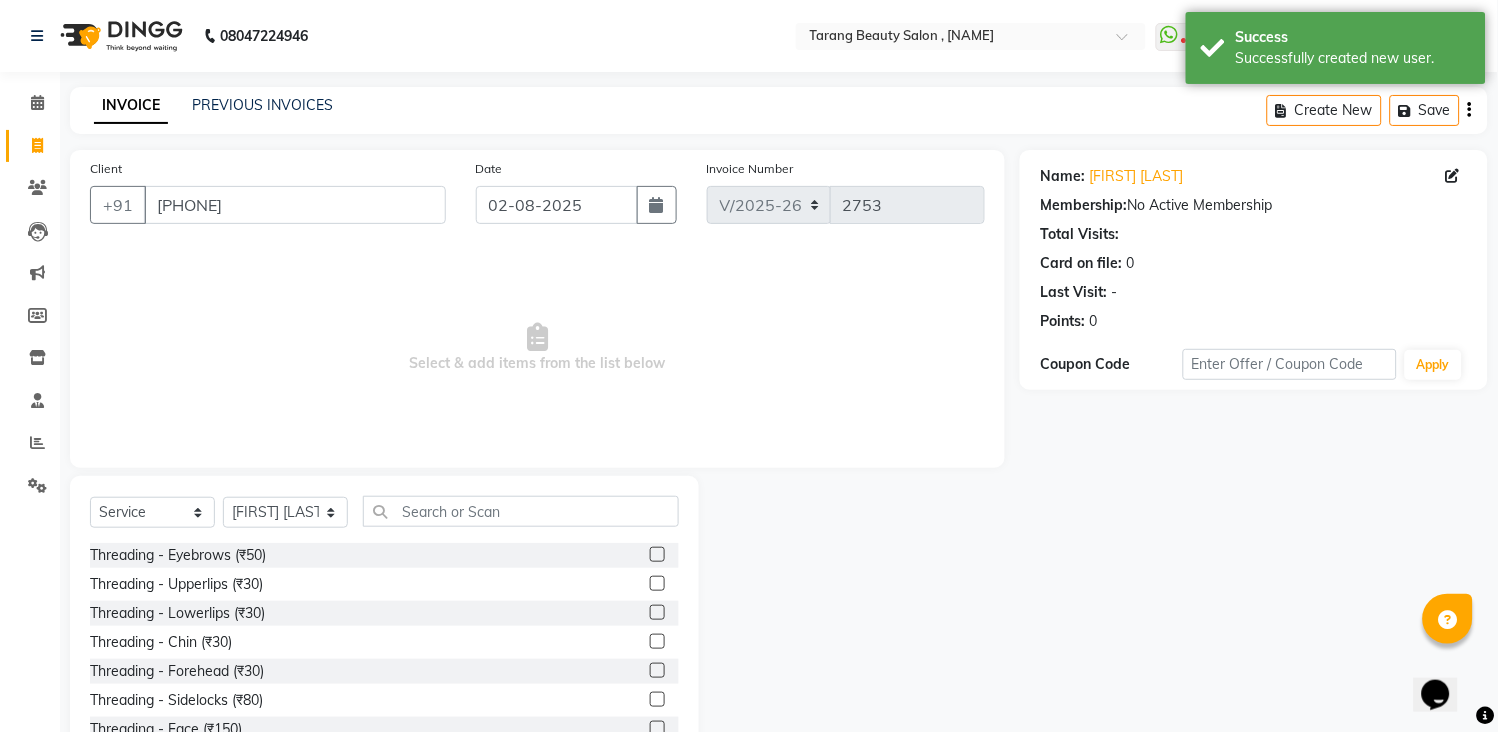 click 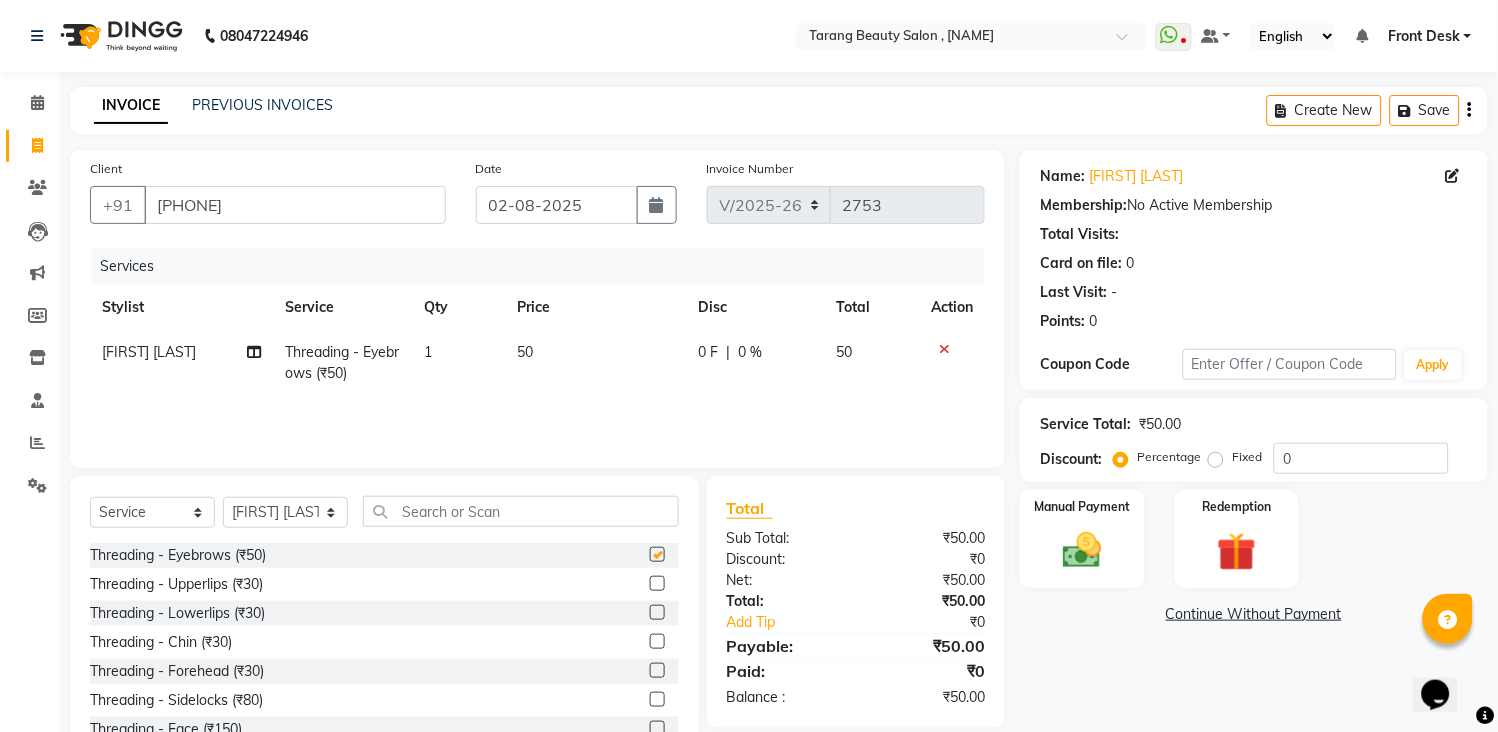 click 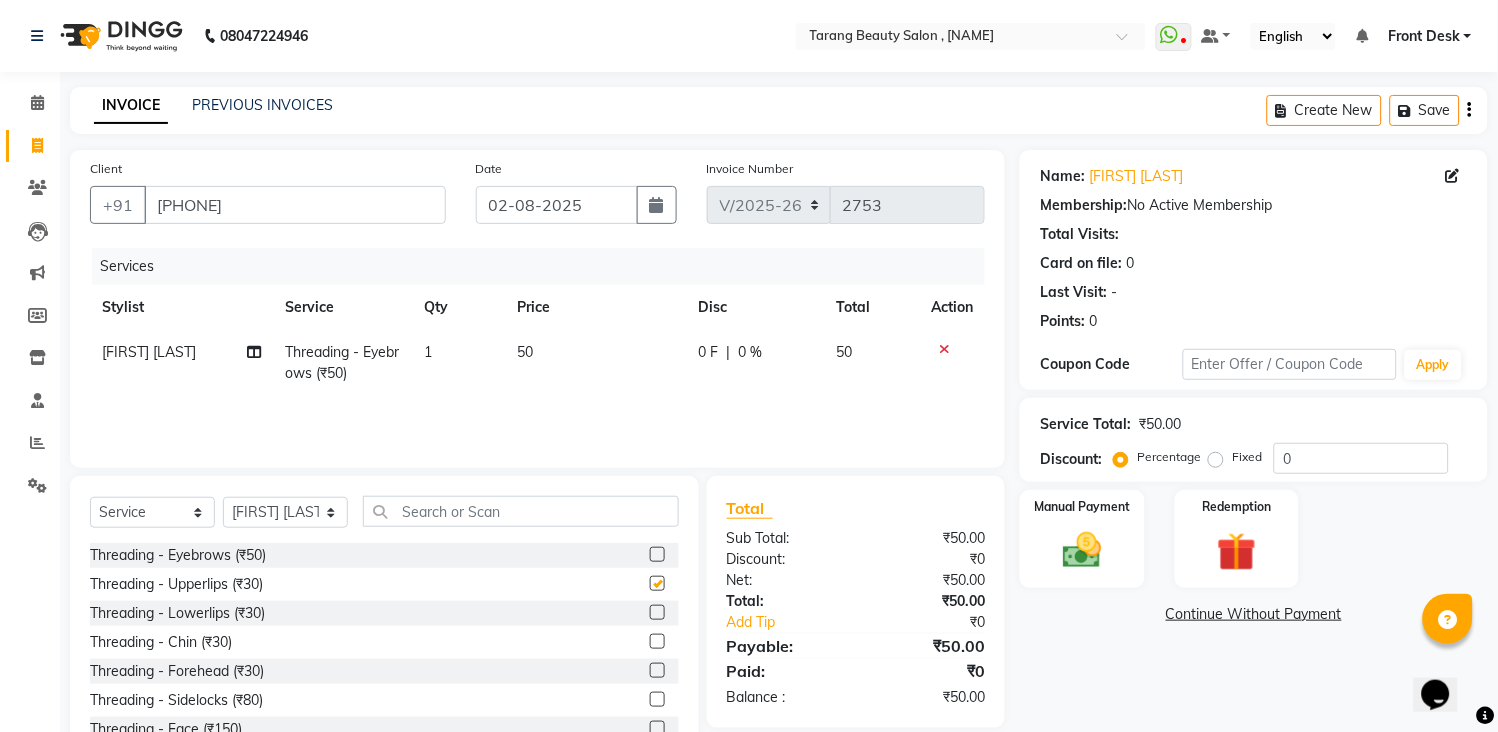 checkbox on "false" 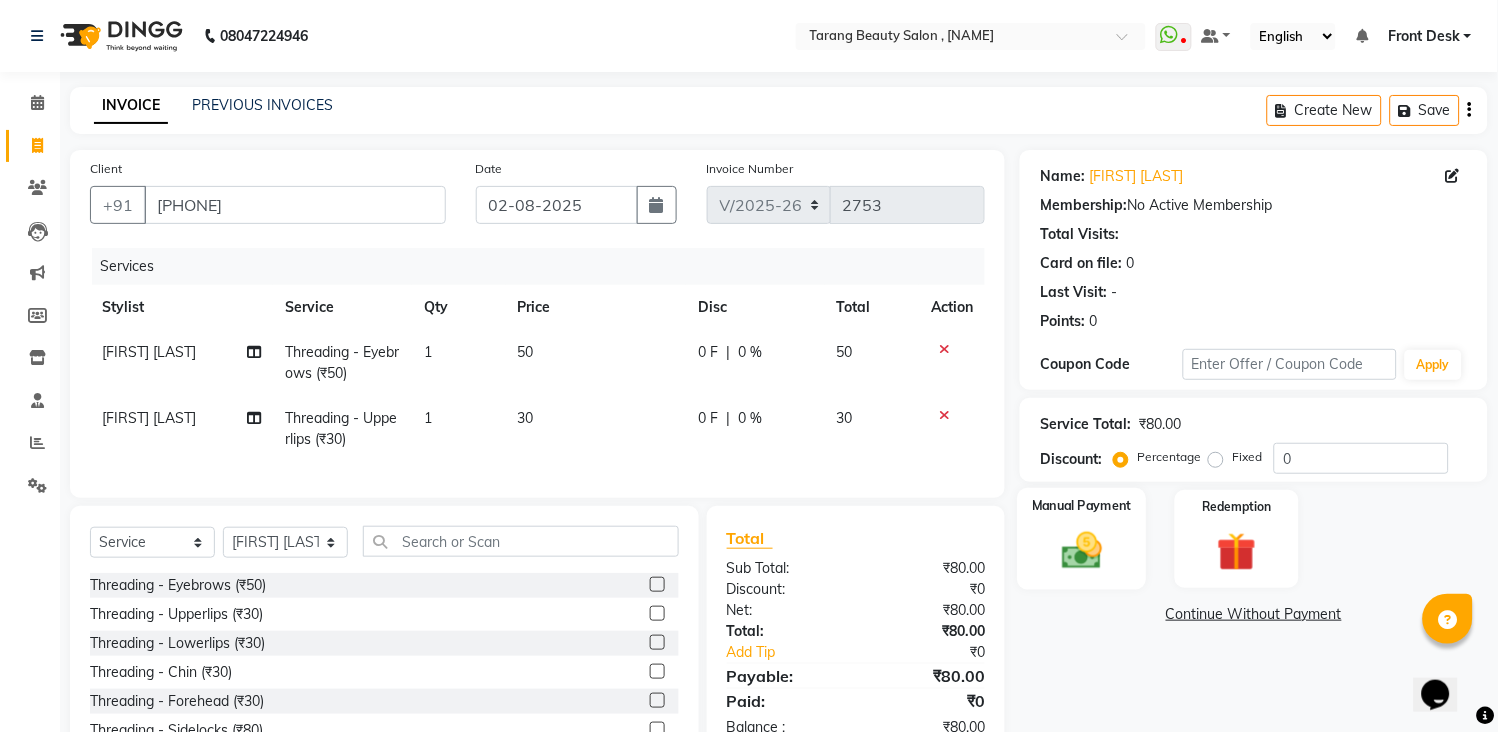 checkbox on "false" 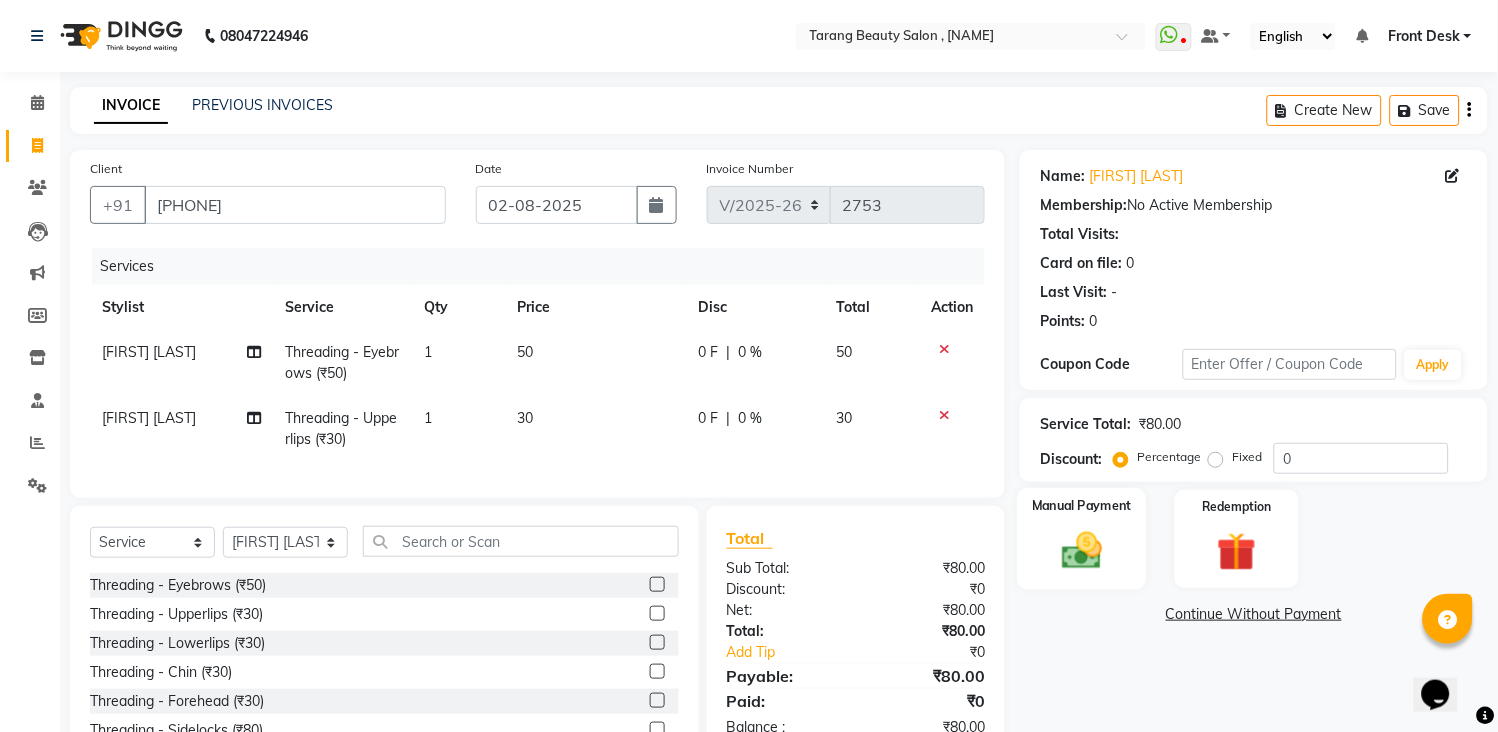 click 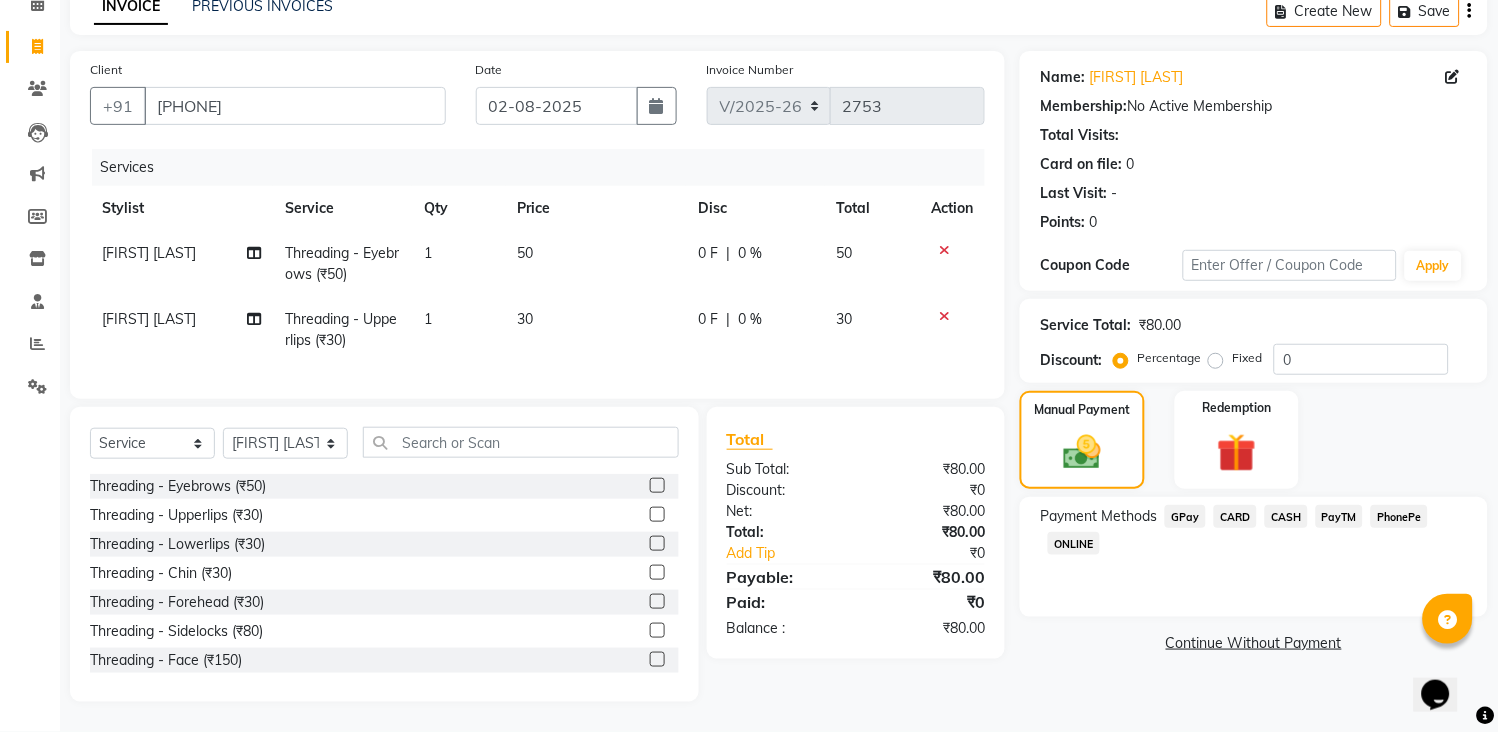 scroll, scrollTop: 117, scrollLeft: 0, axis: vertical 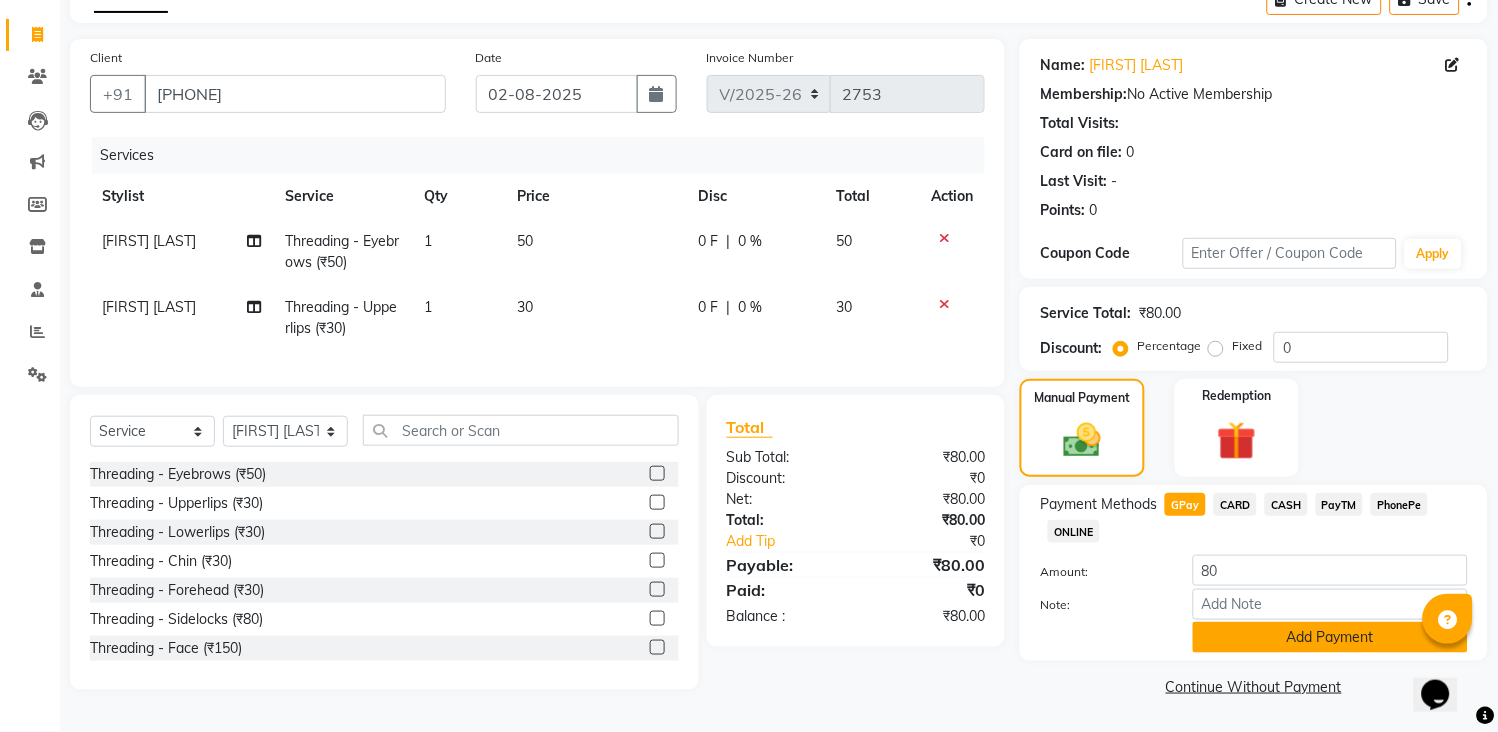 click on "Add Payment" 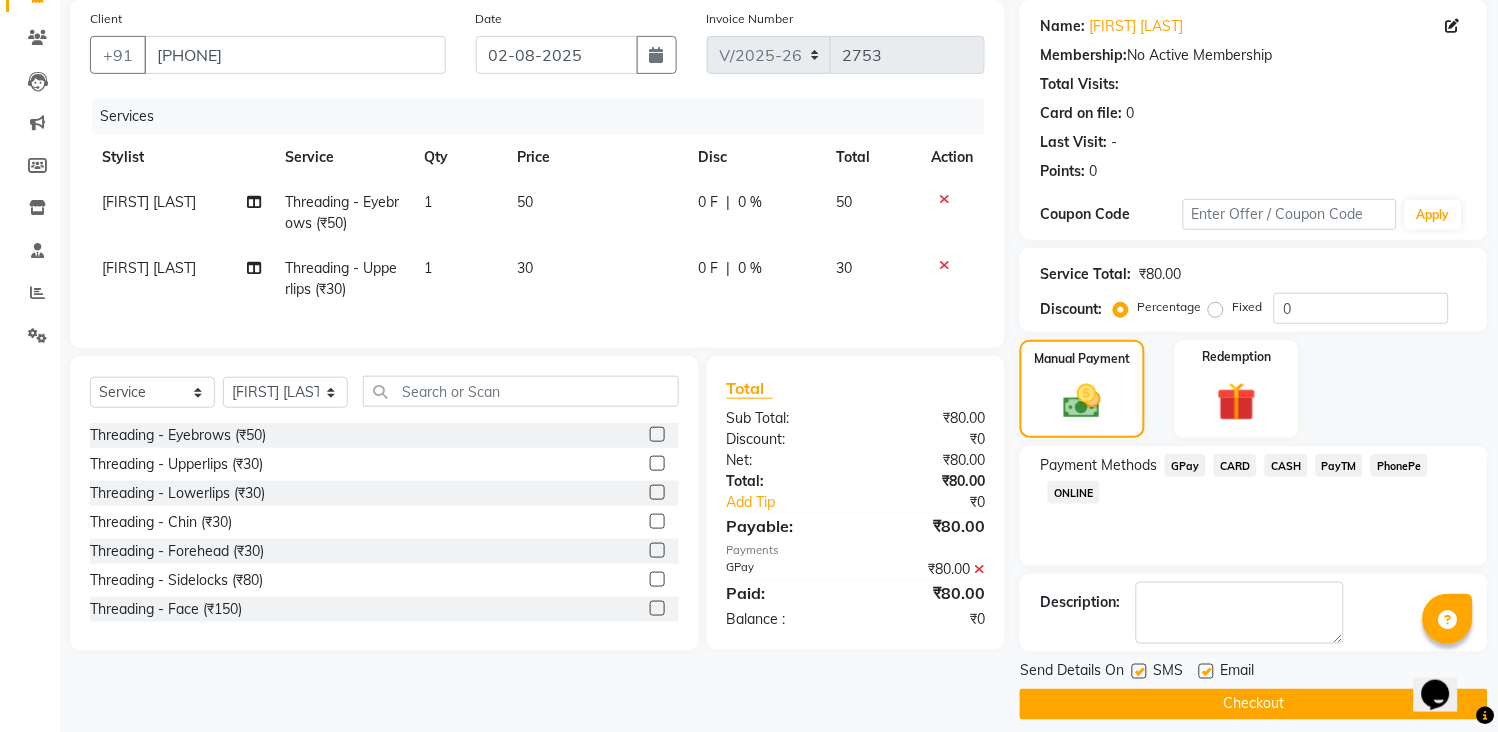 scroll, scrollTop: 167, scrollLeft: 0, axis: vertical 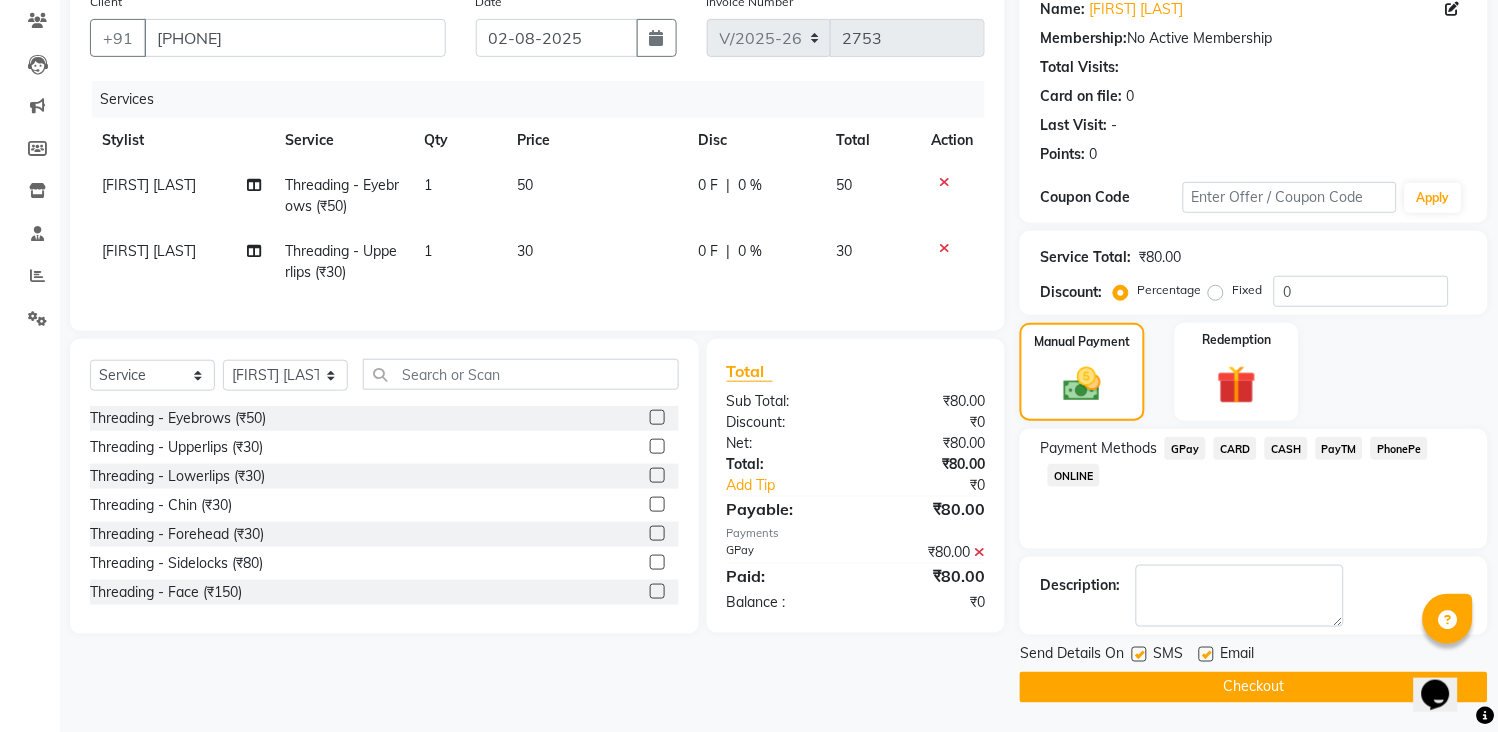 click on "Checkout" 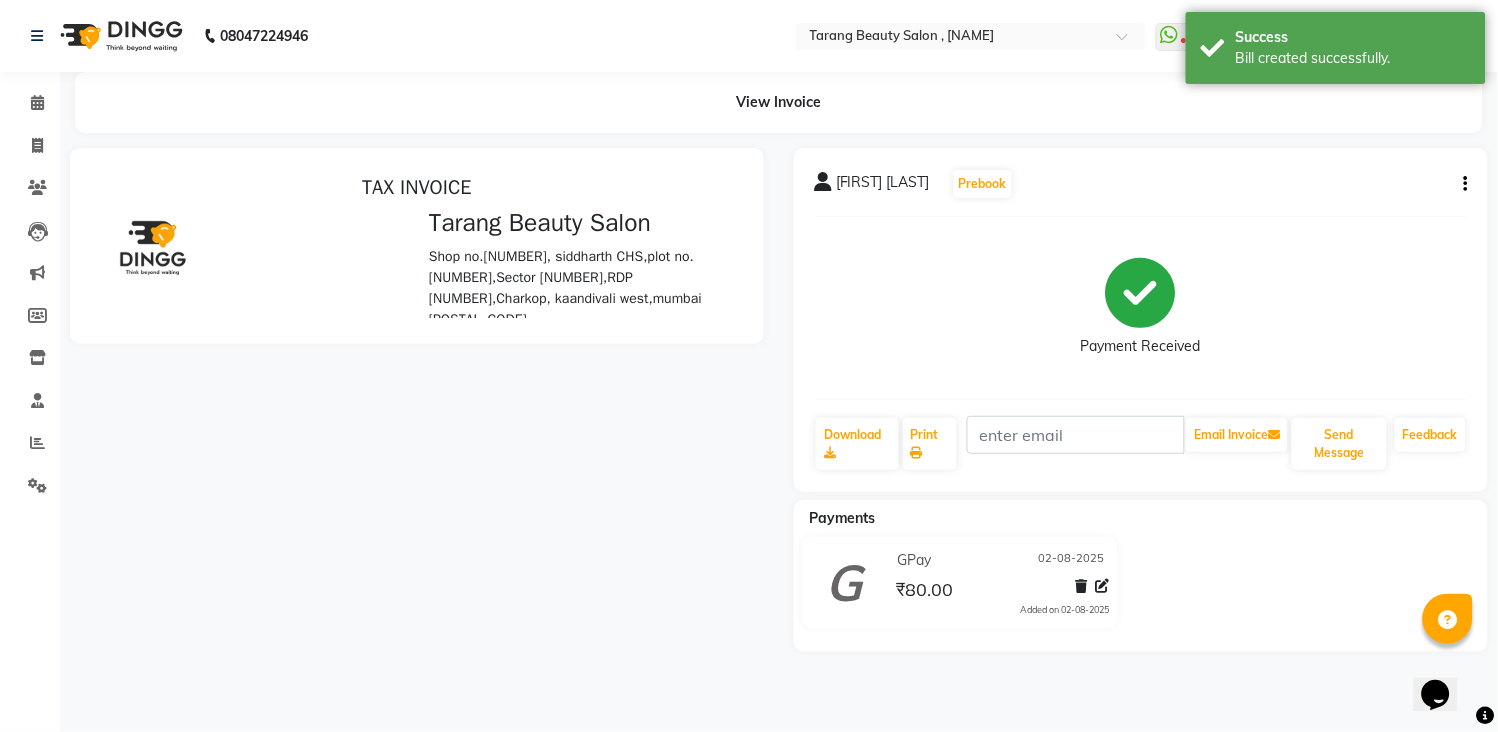 scroll, scrollTop: 0, scrollLeft: 0, axis: both 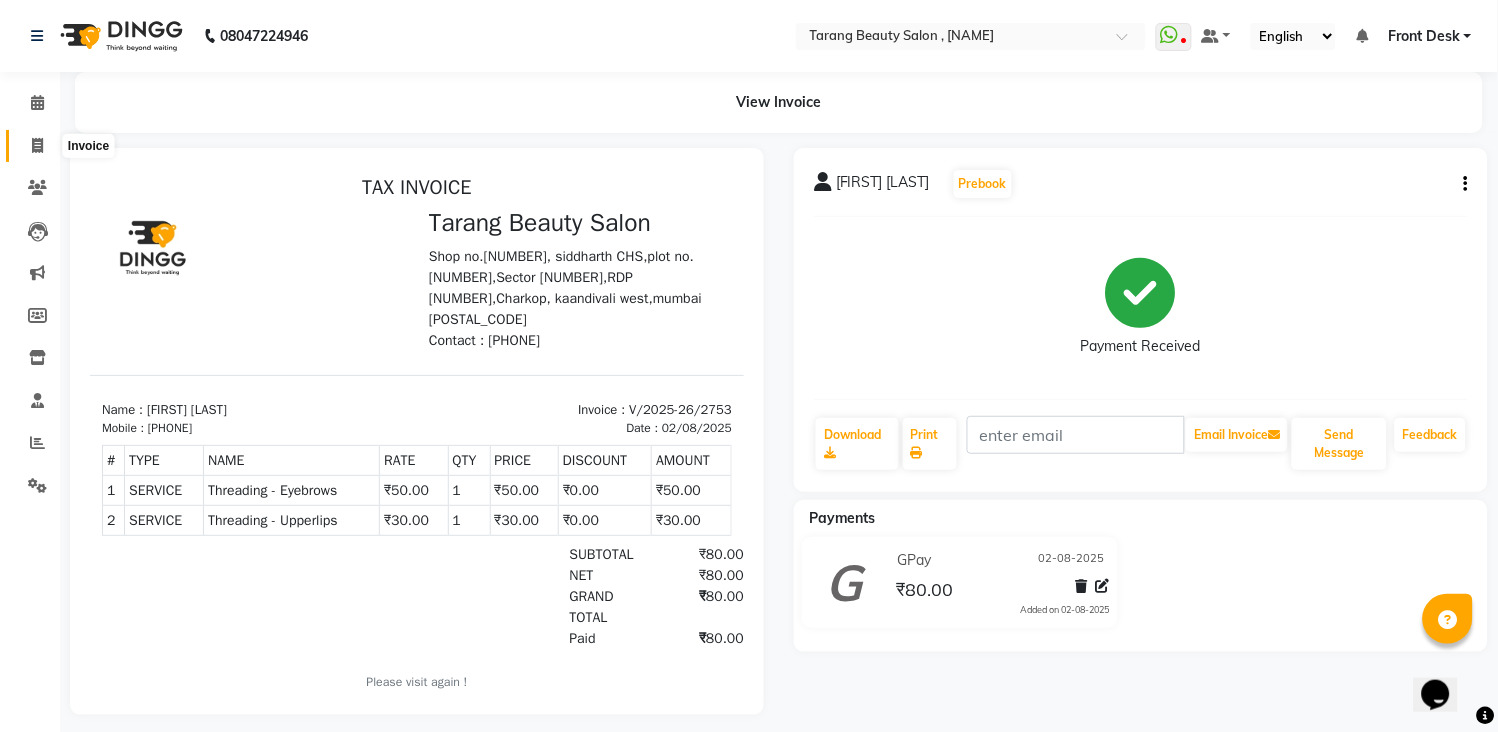click 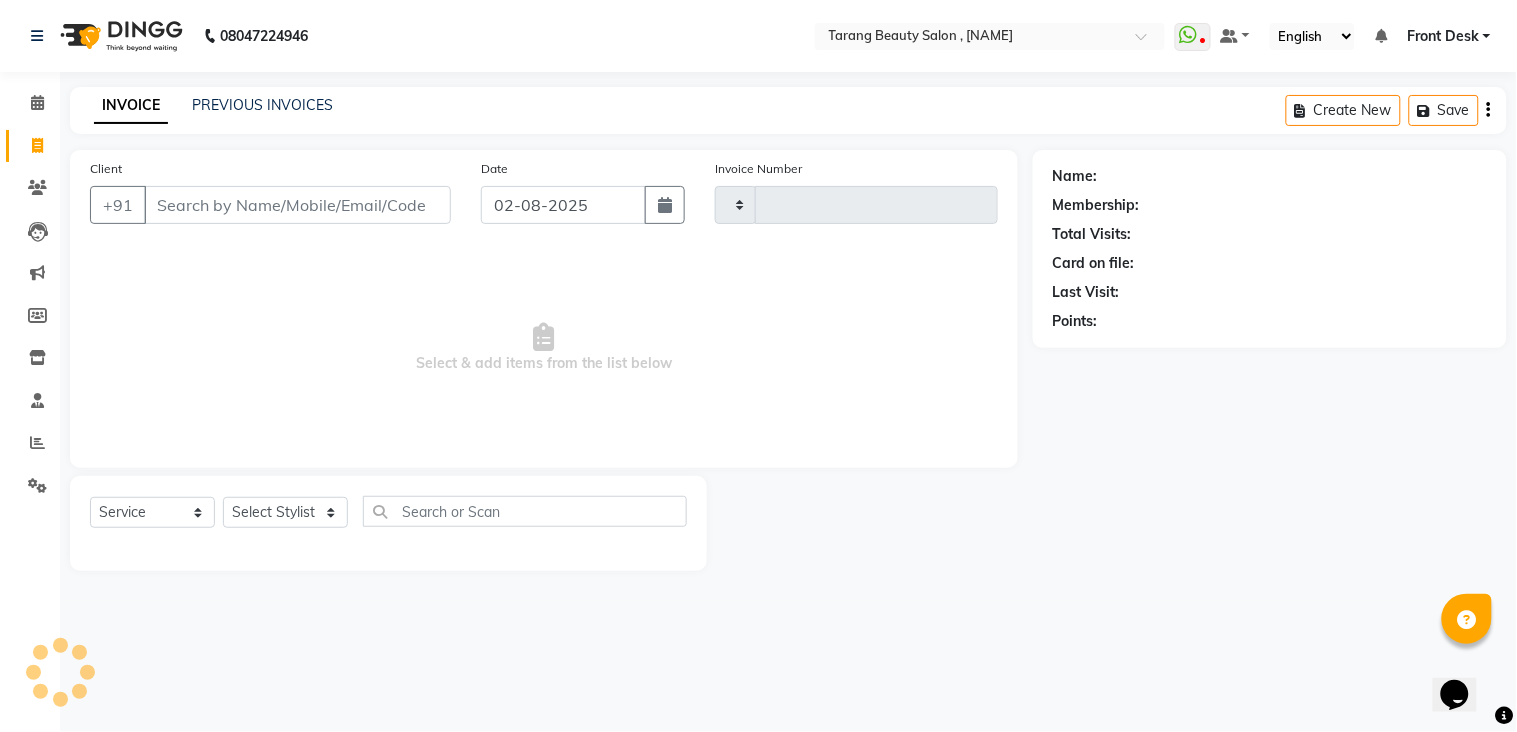 type on "2754" 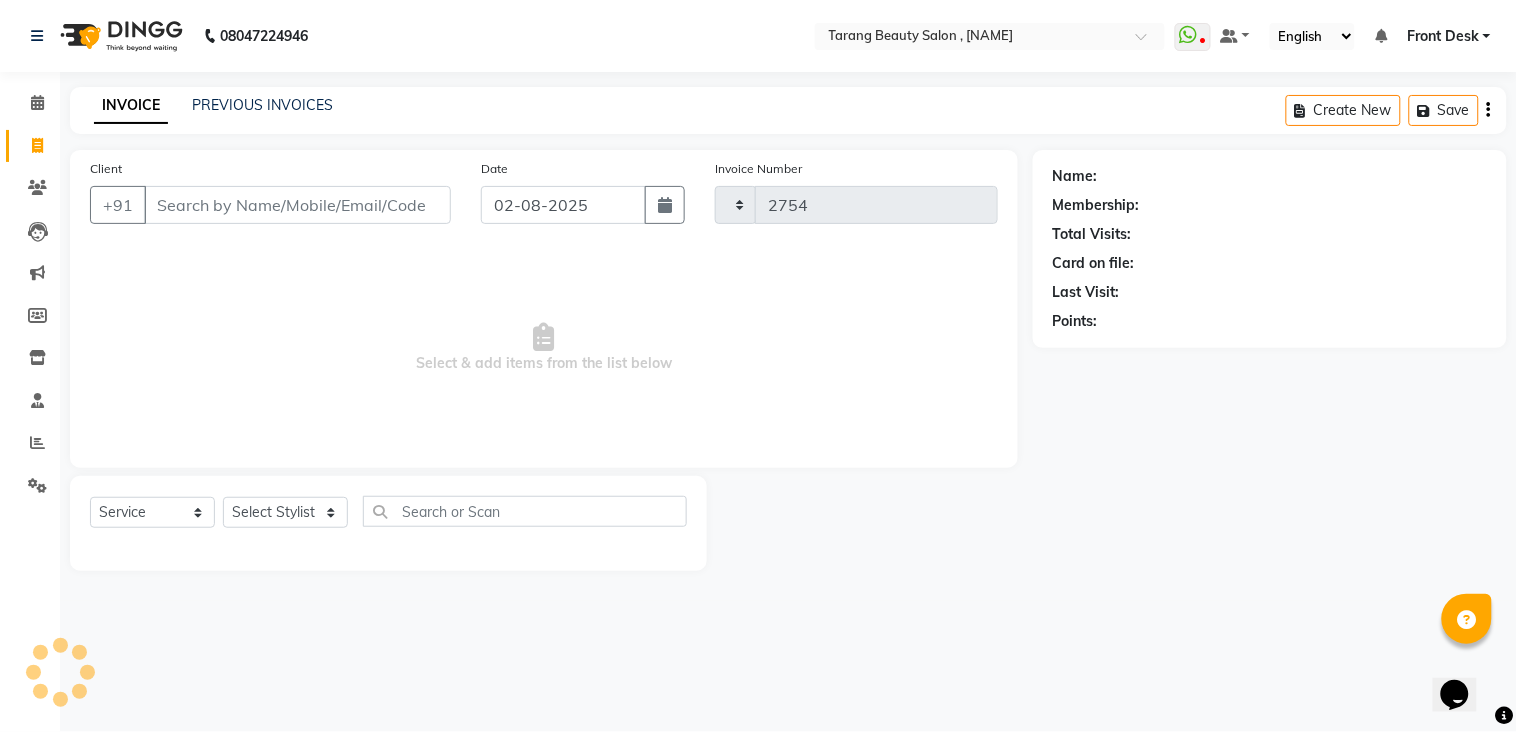 select on "5133" 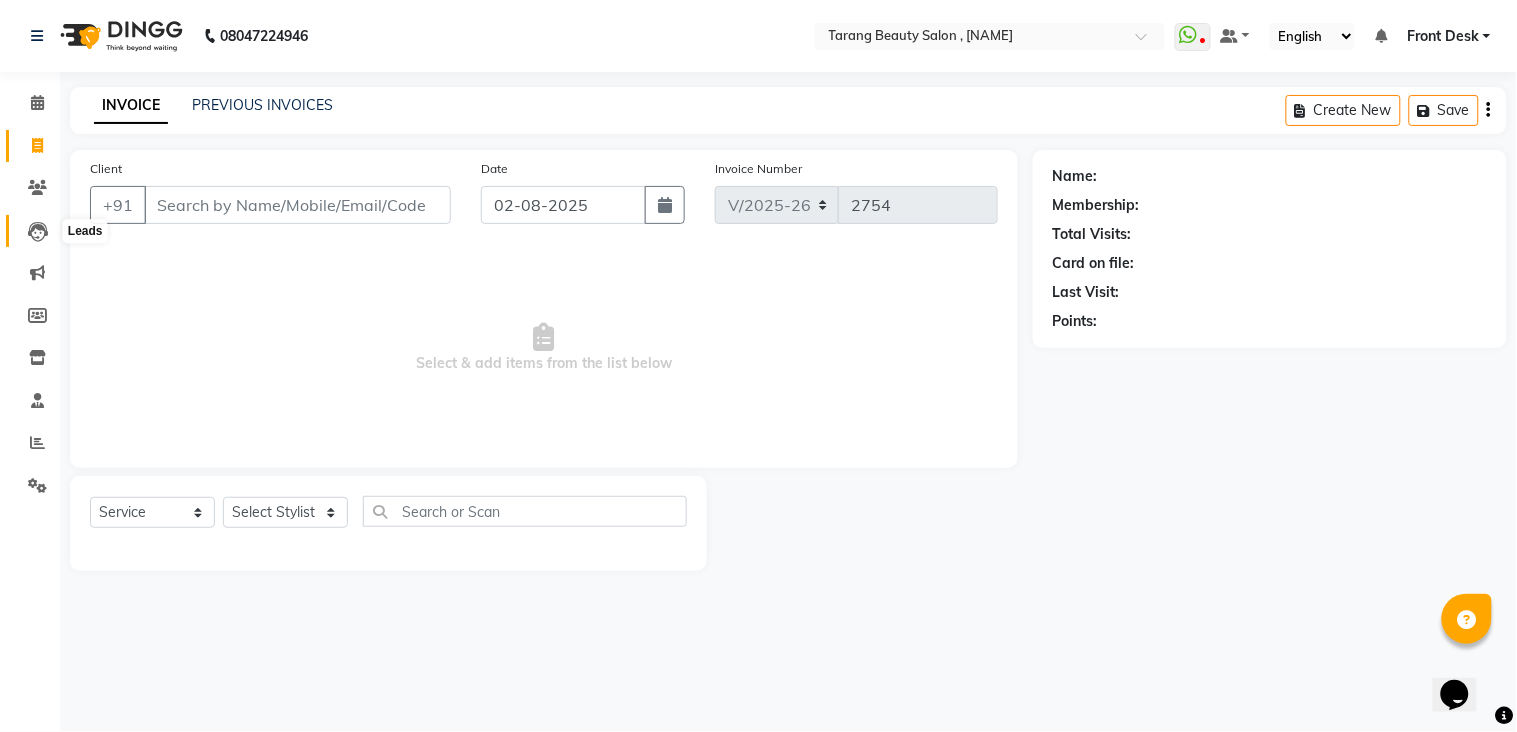 click 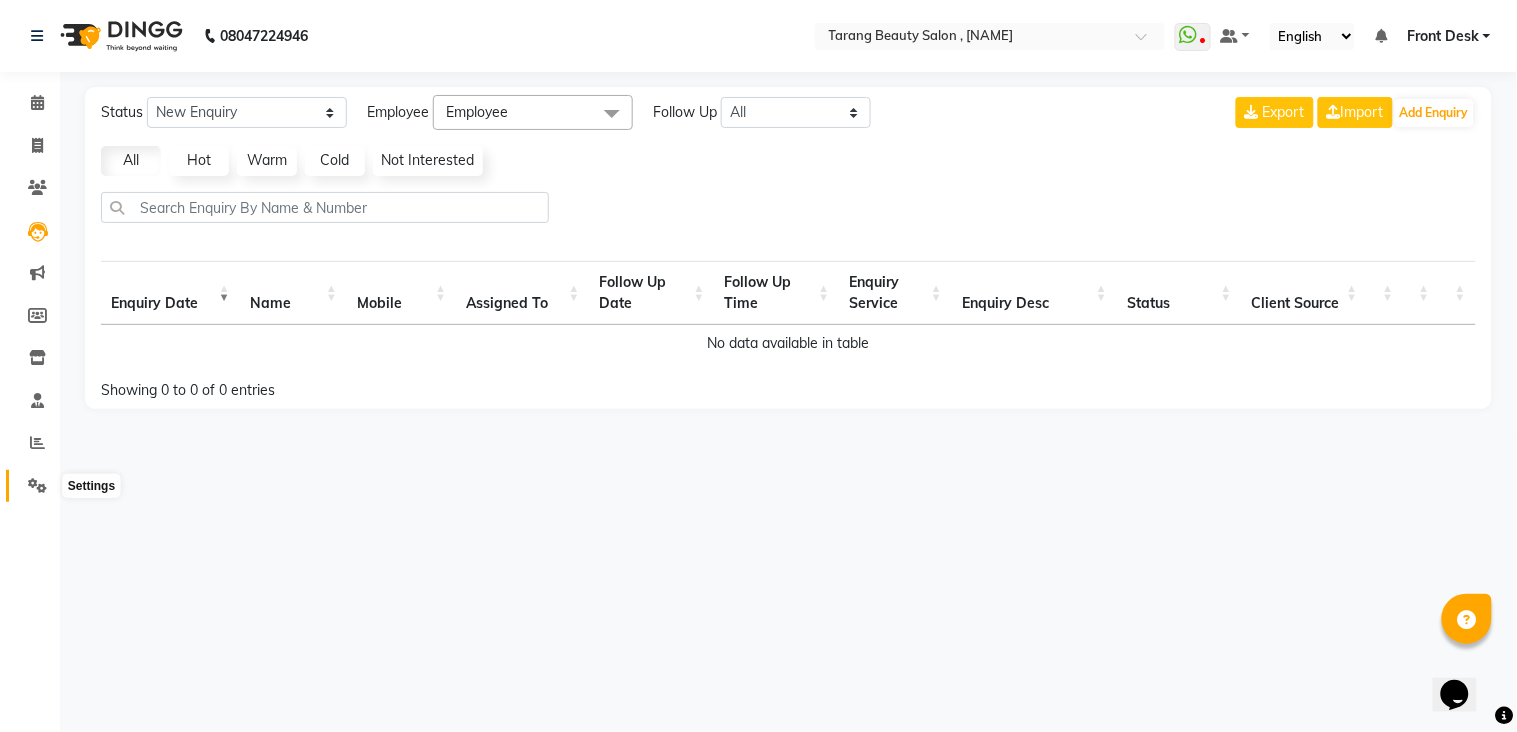 click 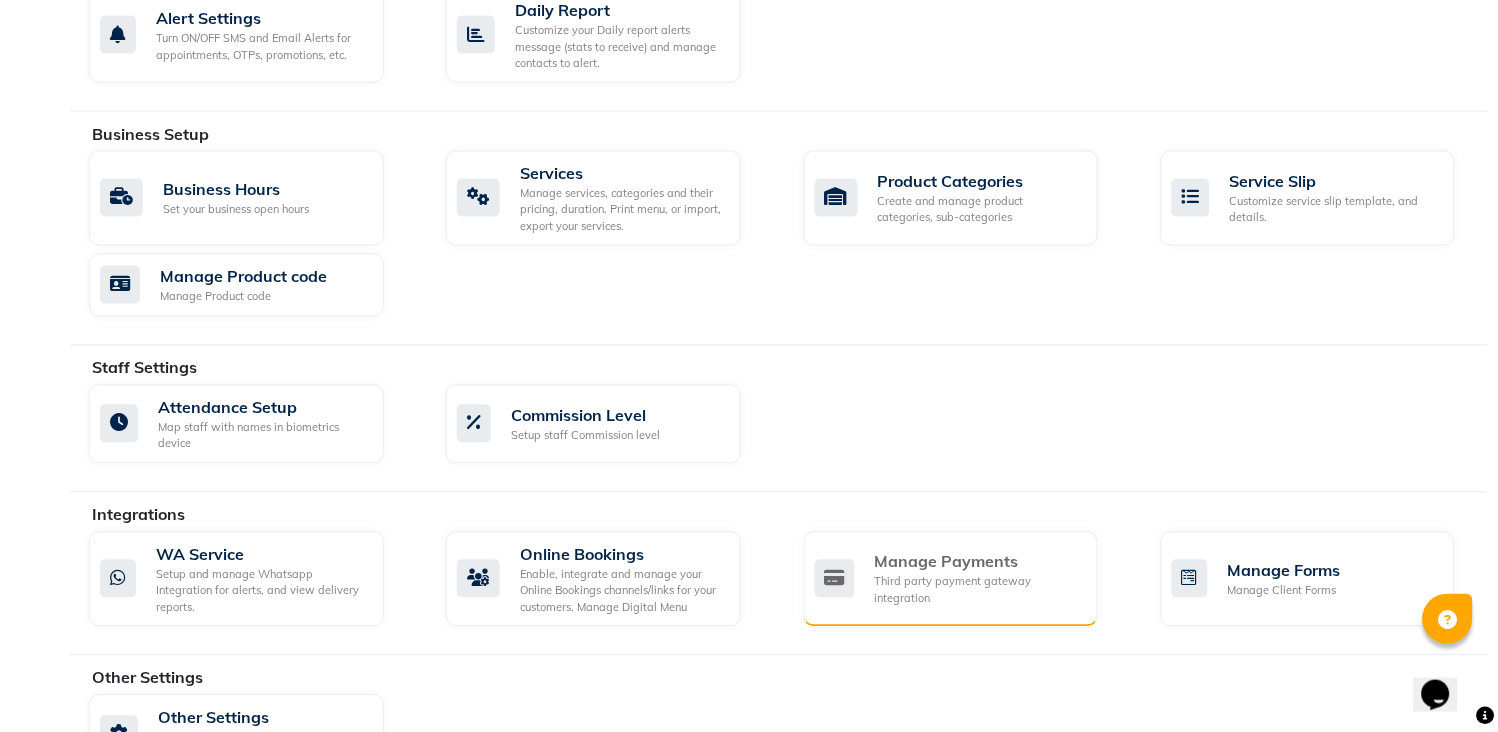 scroll, scrollTop: 630, scrollLeft: 0, axis: vertical 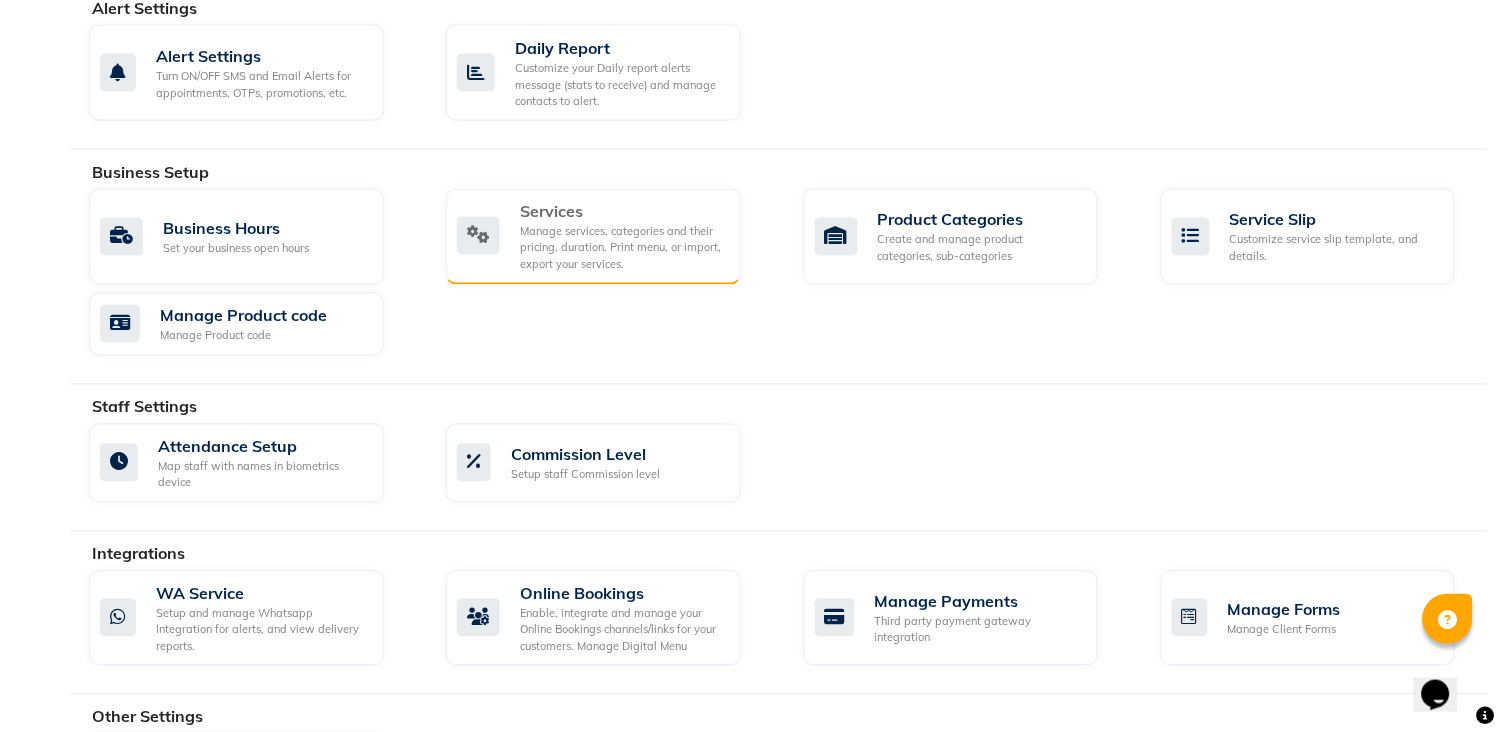 click on "Manage services, categories and their pricing, duration. Print menu, or import, export your services." 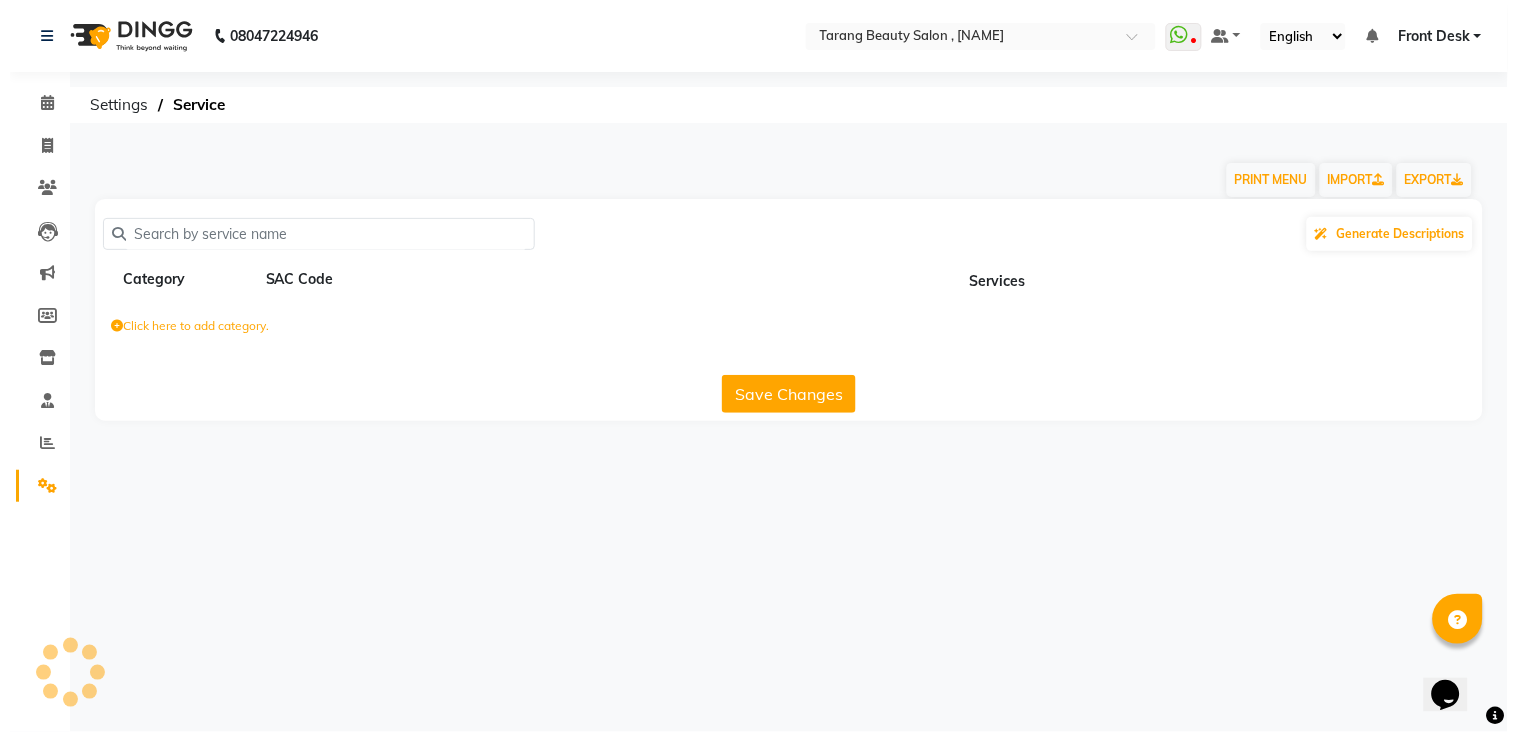 scroll, scrollTop: 0, scrollLeft: 0, axis: both 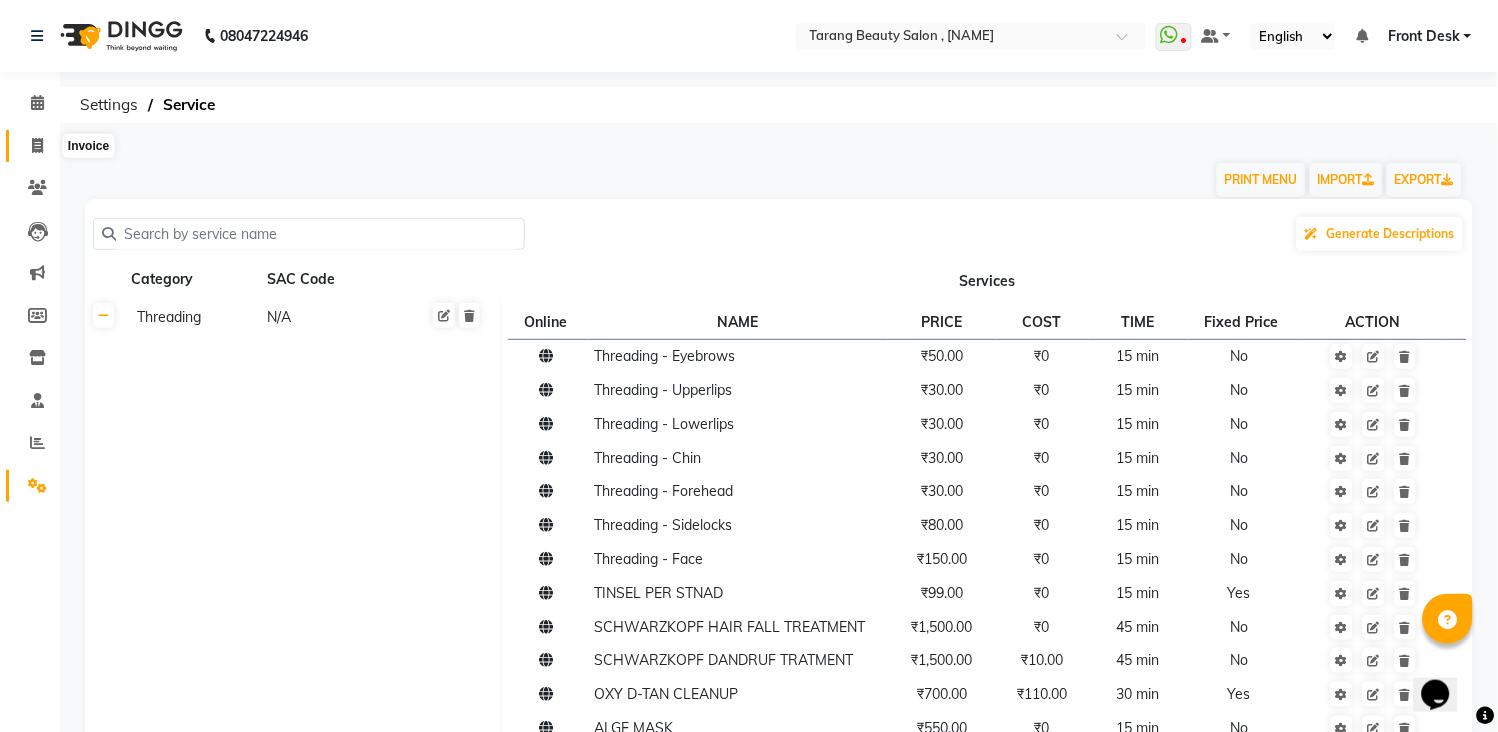 click 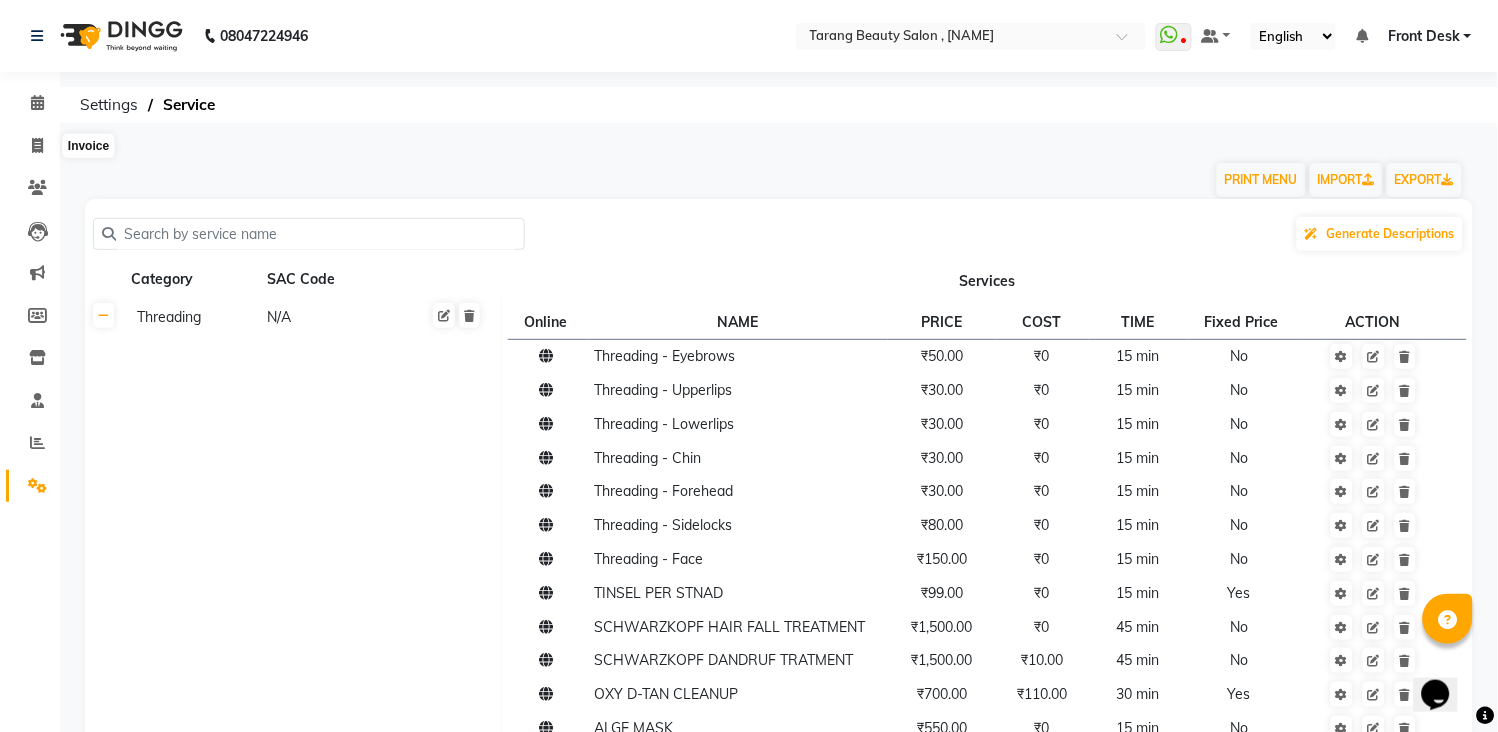 select on "service" 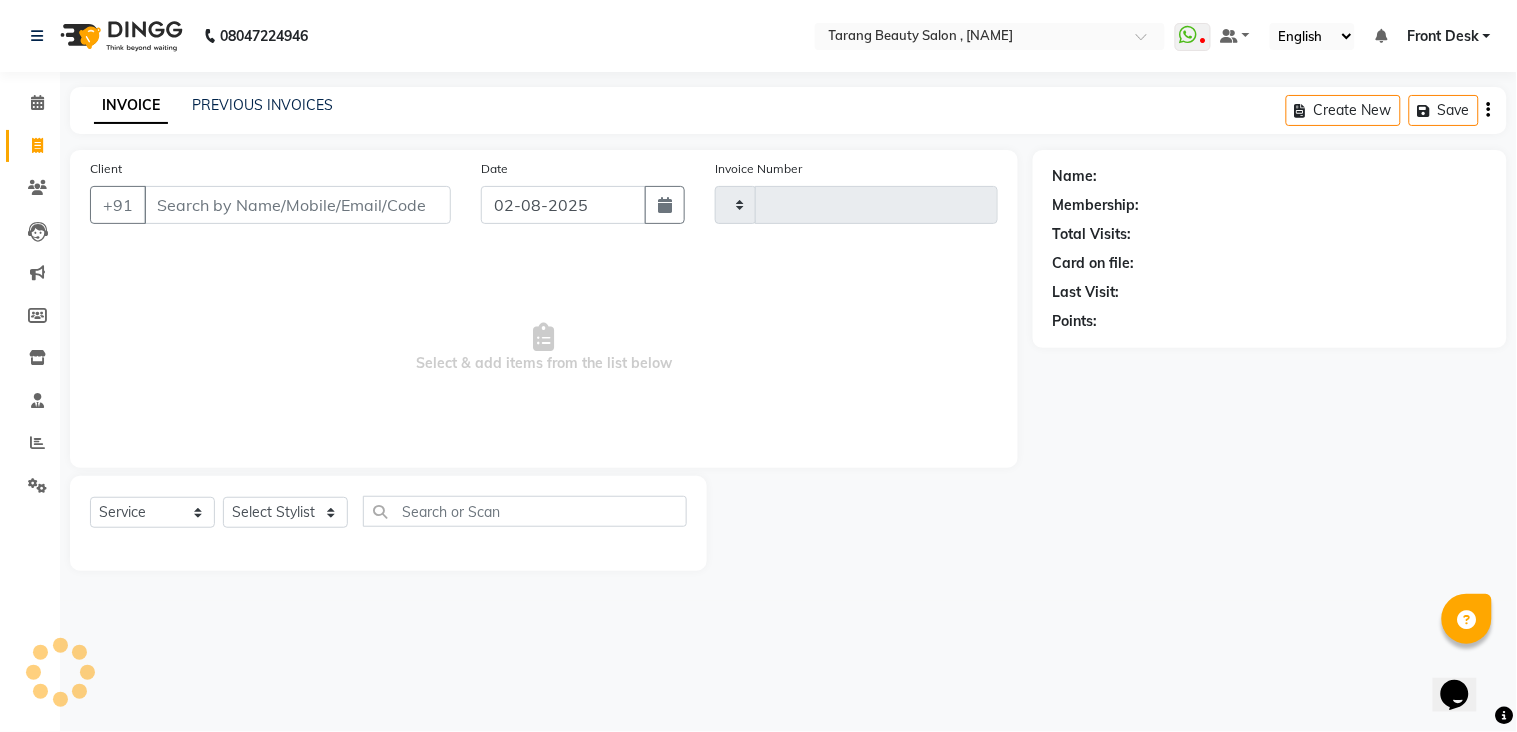 type on "2754" 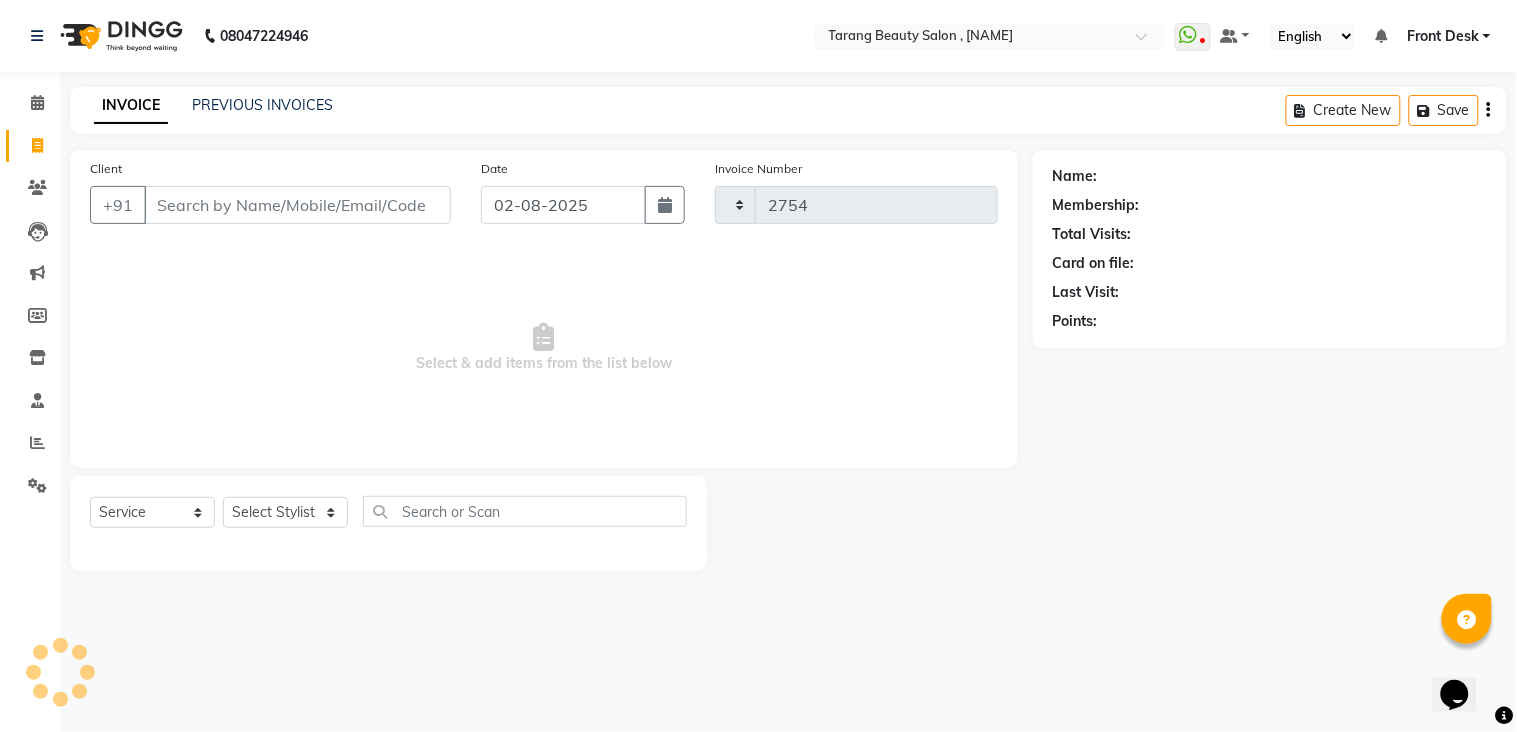 select on "5133" 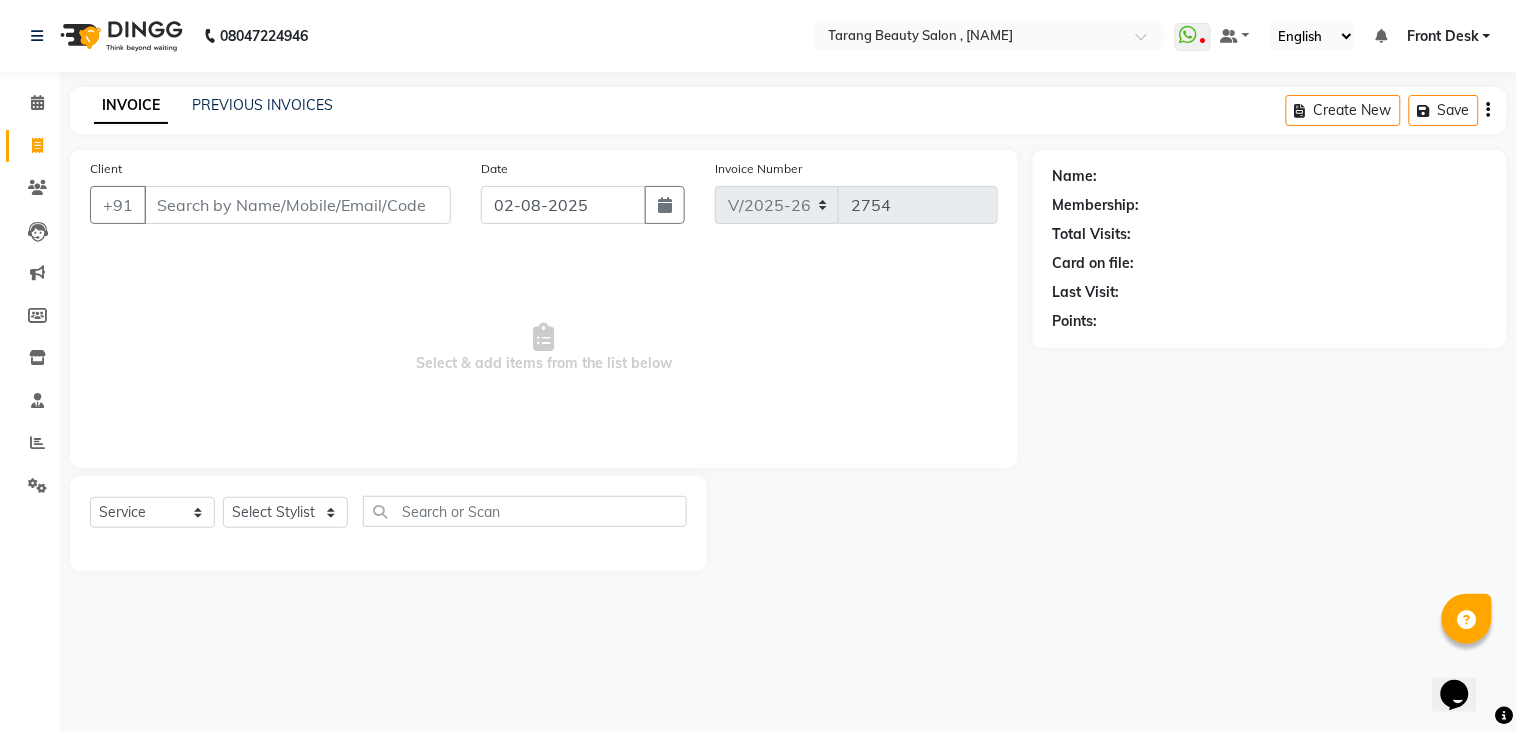 click on "INVOICE PREVIOUS INVOICES Create New   Save  Client +91 Date 02-08-2025 Invoice Number V/2025 V/2025-26 2754  Select &add items from the list below  Select  Service  Product  Membership  Package Voucher Prepaid Gift Card  Select Stylist ANITA MANOJ KARRE ANJALI RAMESH KHAMDARE BHUMI PAWAR DEEPALI  KANOJIYA Front Desk GAYATRI KENIN Grishma  indu kavita NEHA pooja thakur Pooja Vishwakarma priya  Ruchi RUTUJA sadhana SNEHAL SHINDE SONAL Suchita panchal SUNITA KAURI surekha bhalerao Varsha Zoya Name: Membership: Total Visits: Card on file: Last Visit:  Points:" 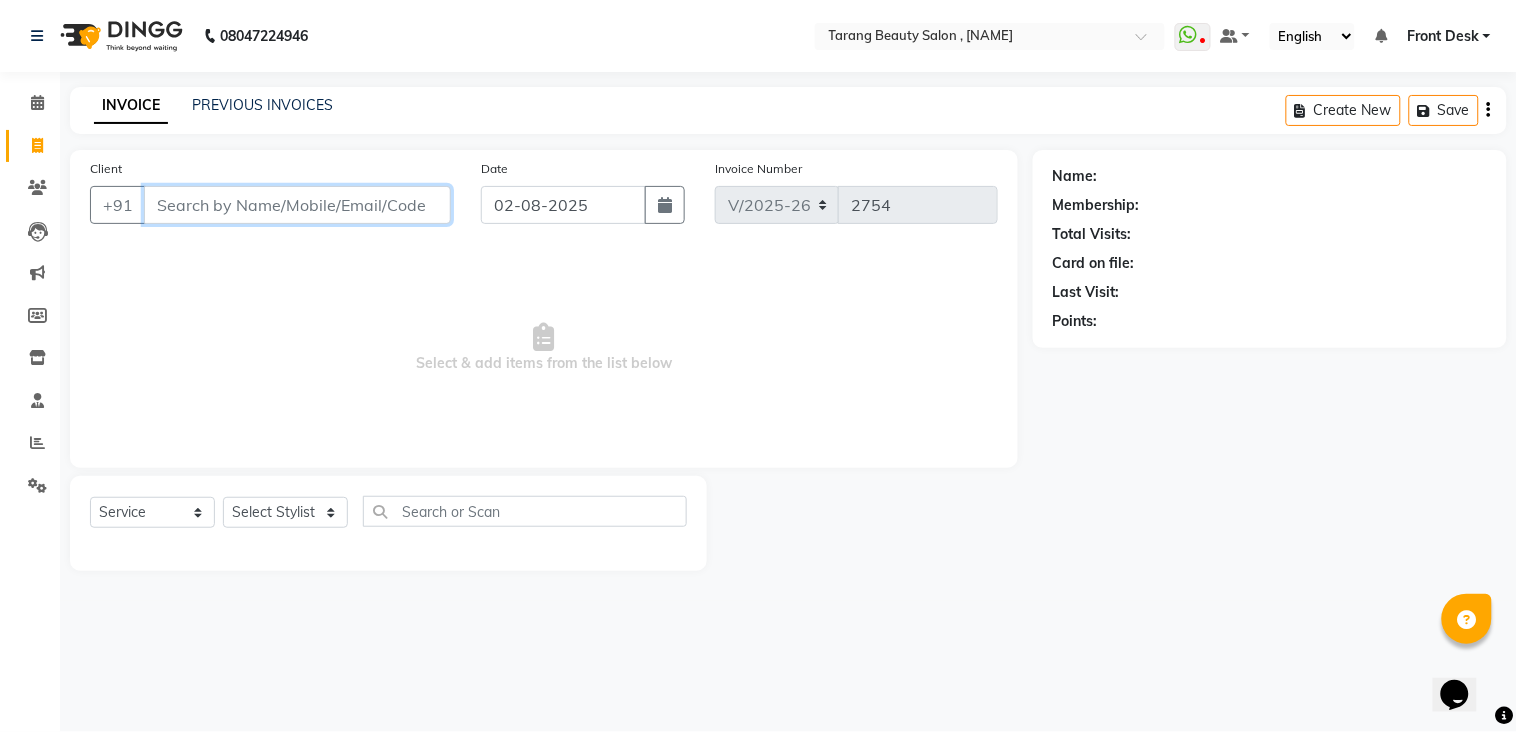 click on "Client" at bounding box center [297, 205] 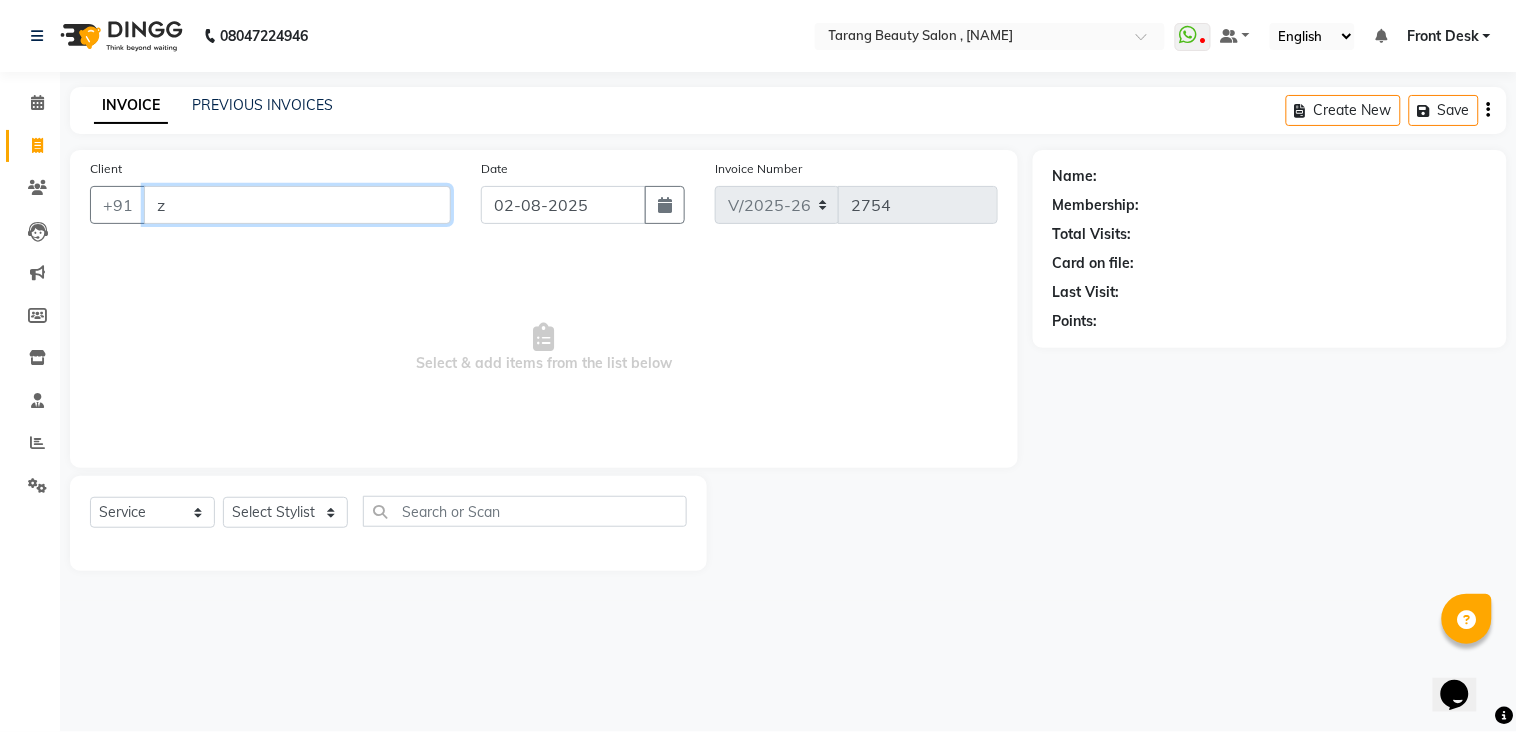 type on "z" 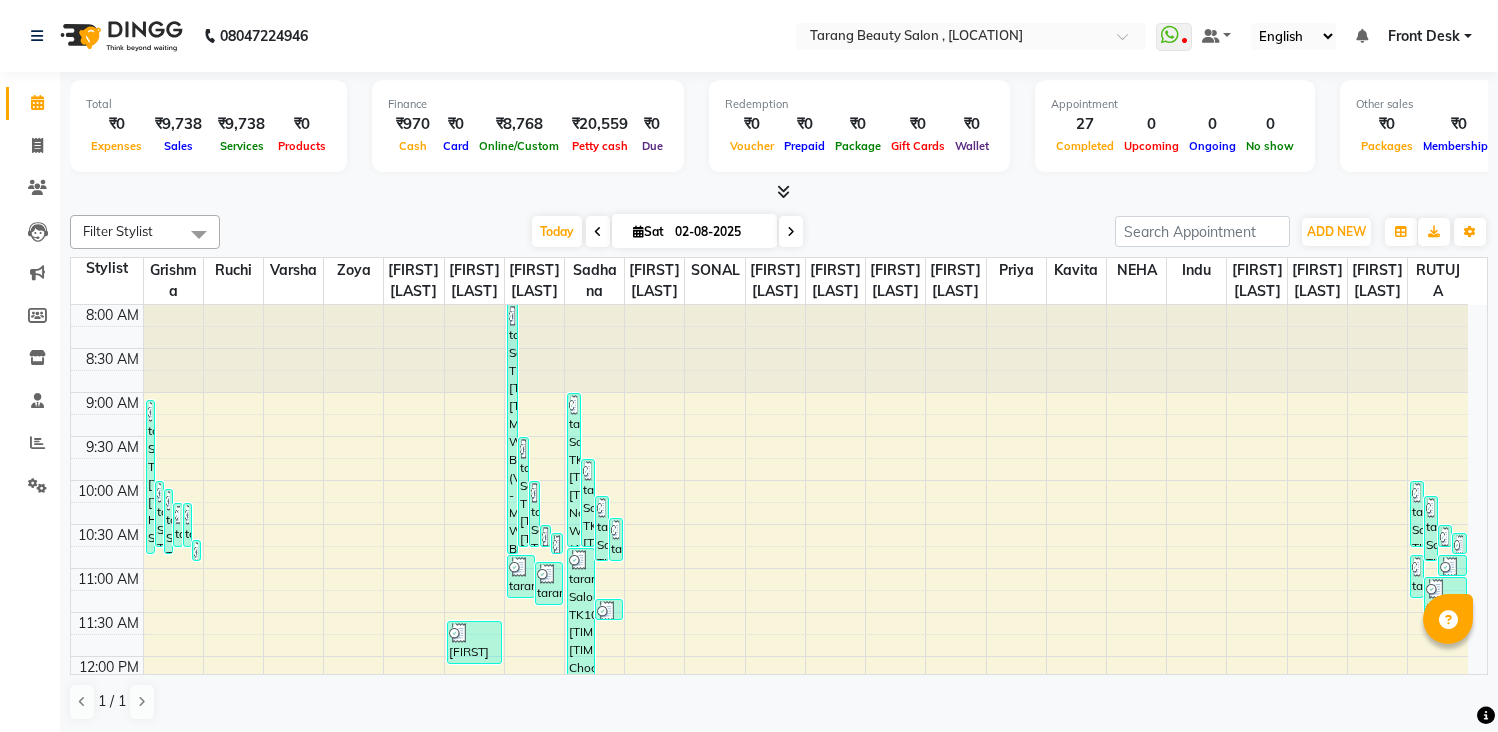 scroll, scrollTop: 0, scrollLeft: 0, axis: both 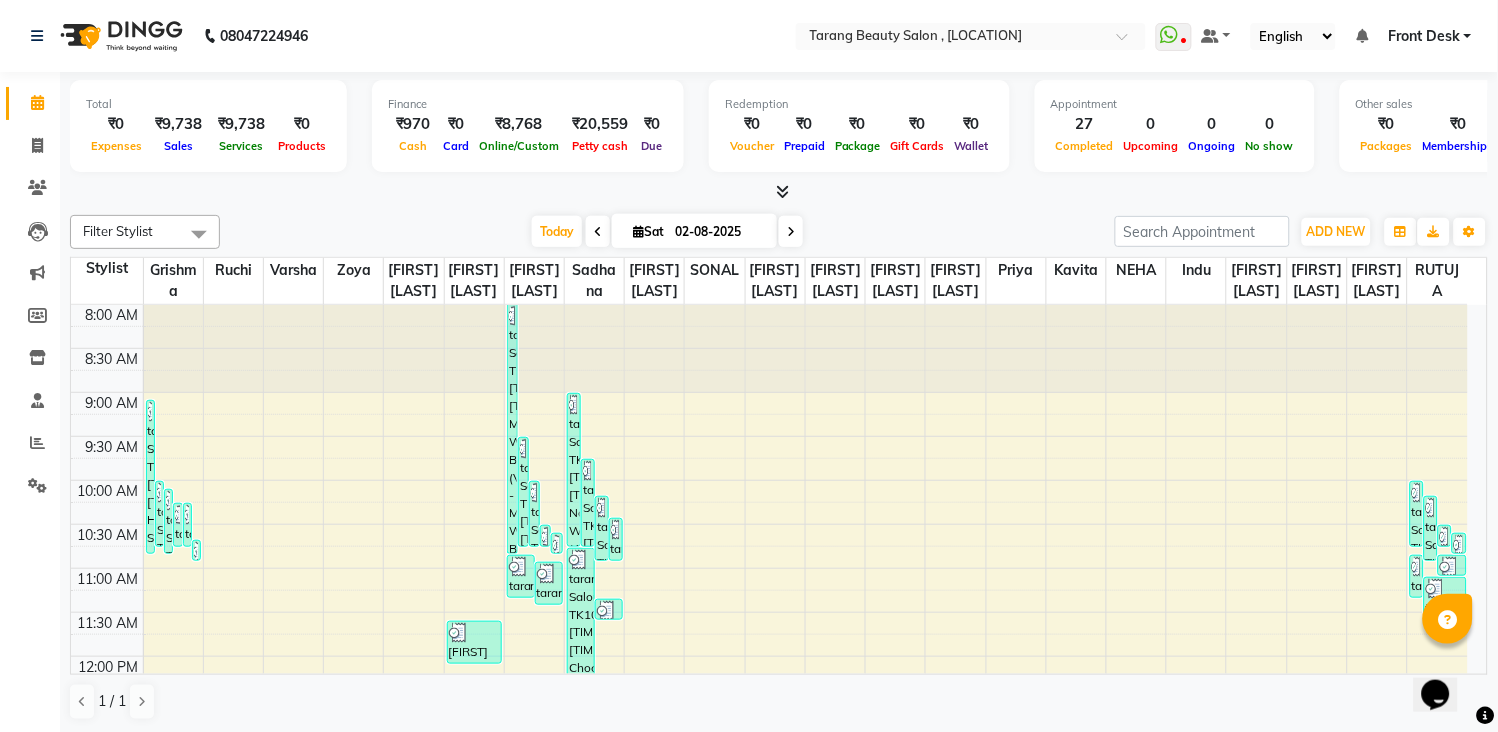 click at bounding box center [579, 560] 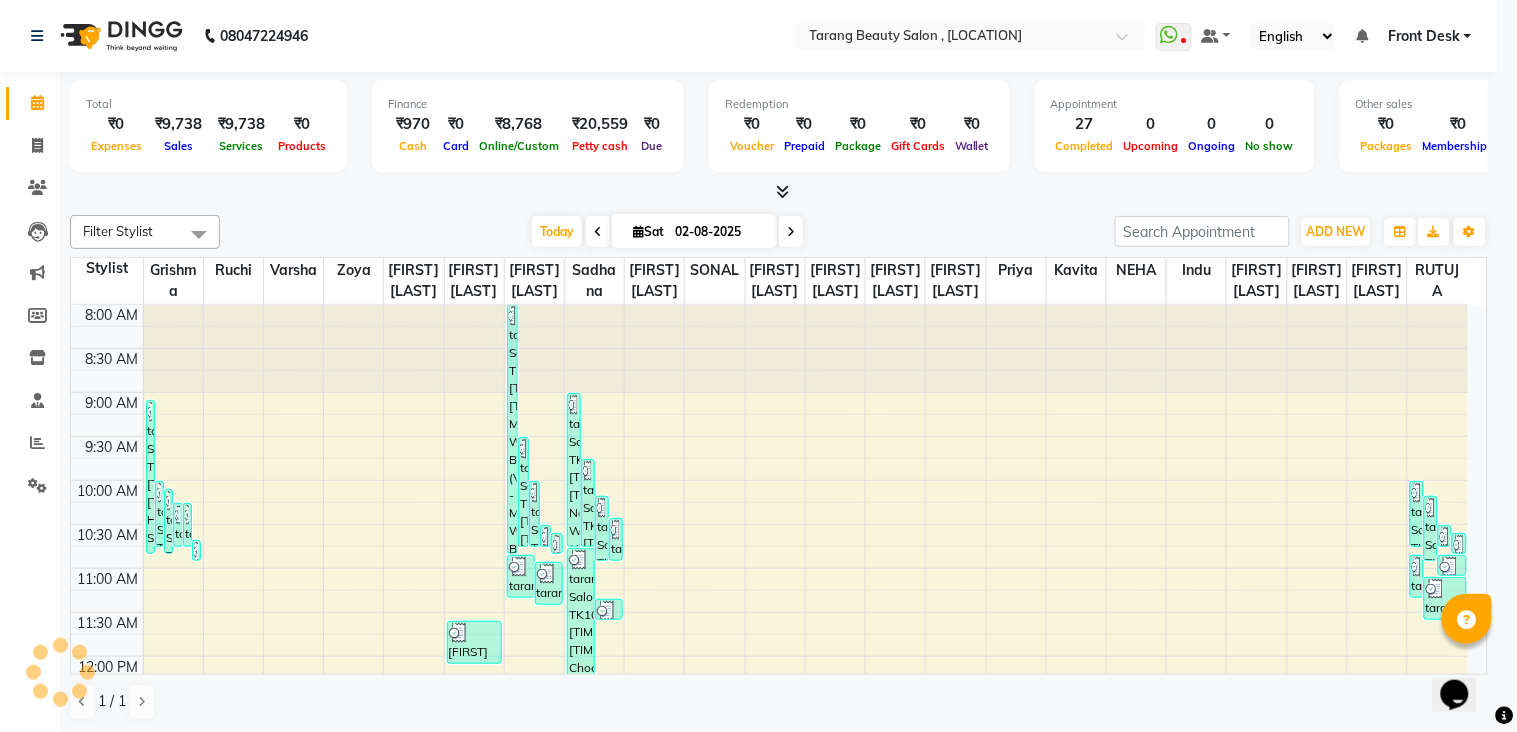 select on "3" 